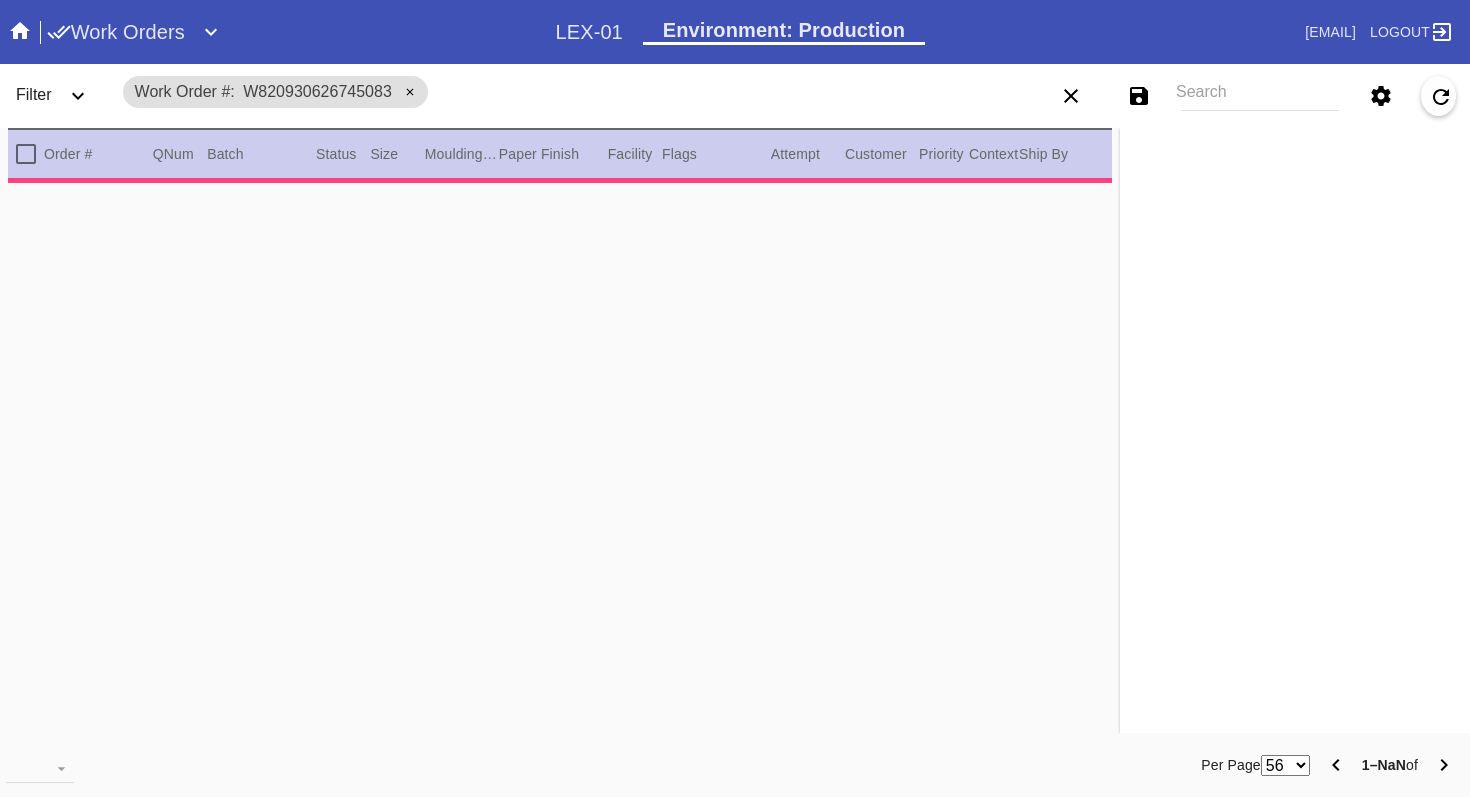 scroll, scrollTop: 0, scrollLeft: 0, axis: both 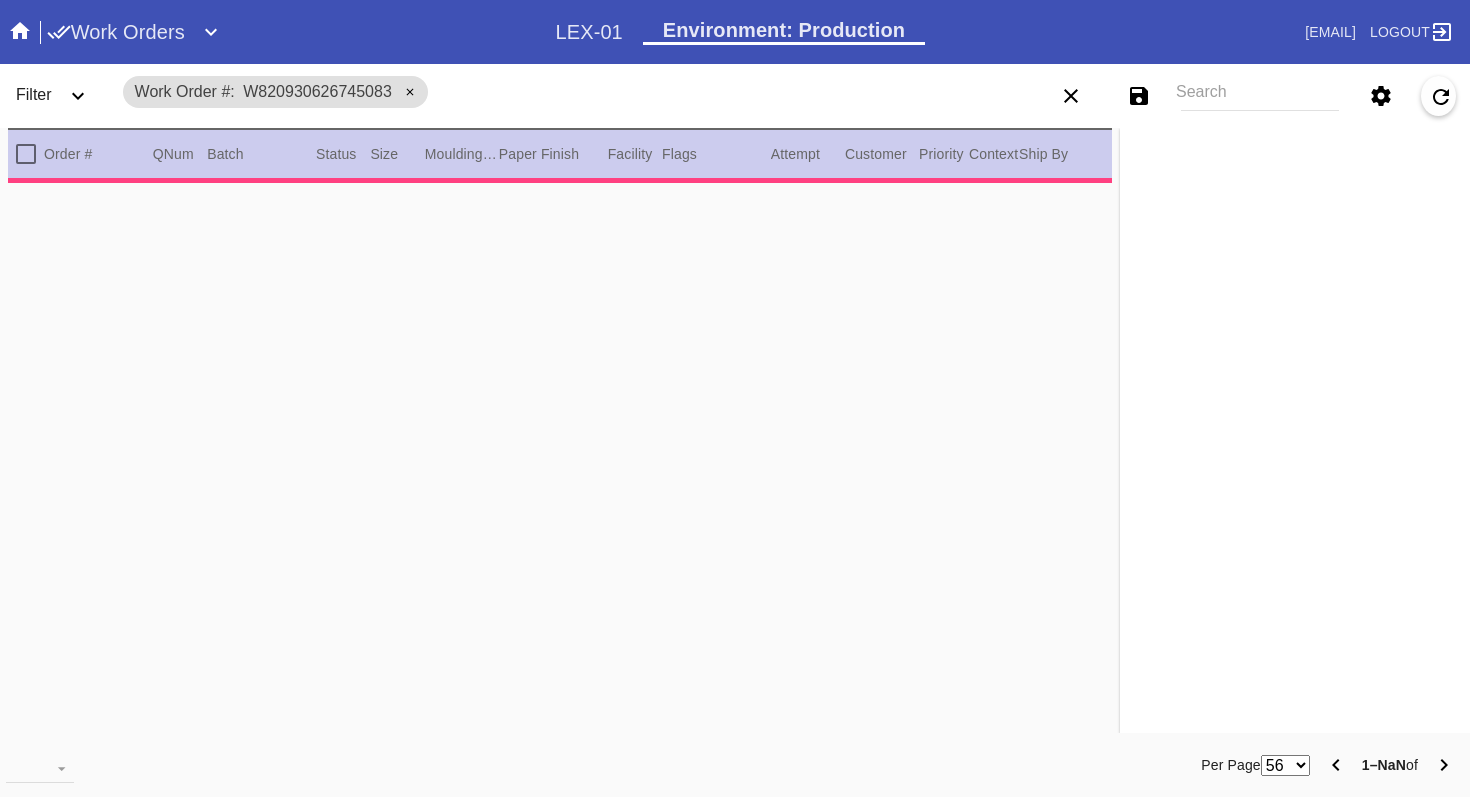 type on "1.5" 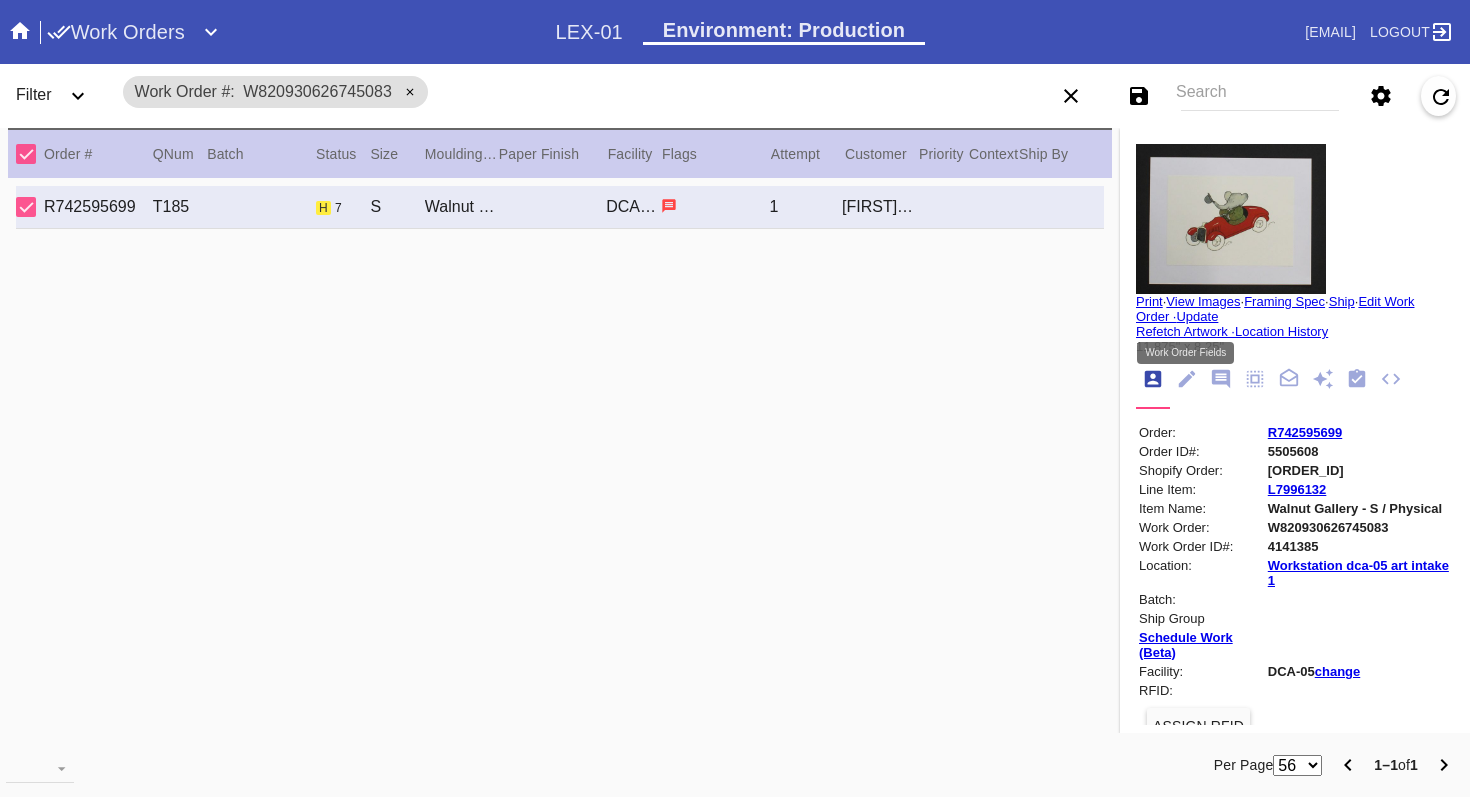 click 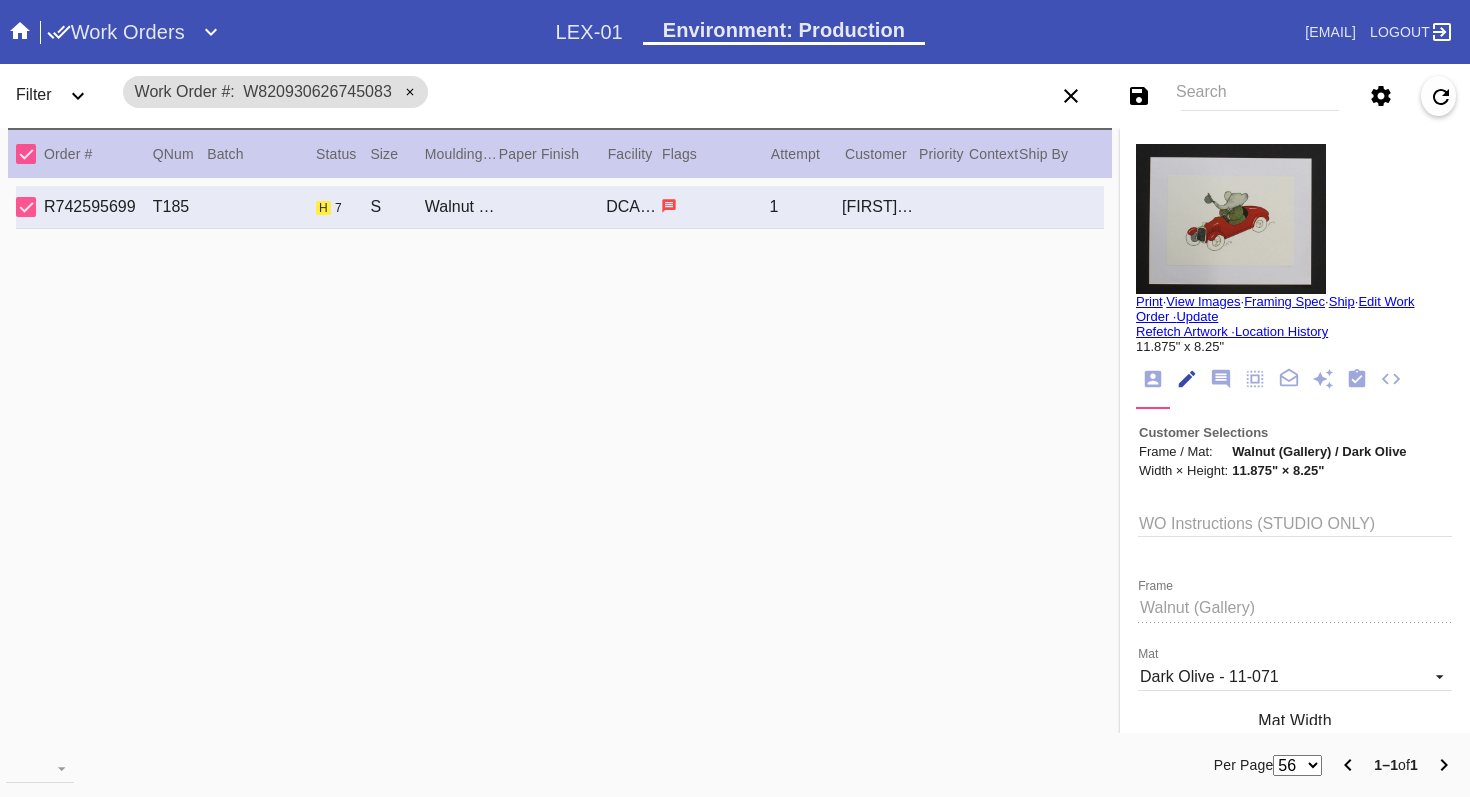 scroll, scrollTop: 73, scrollLeft: 0, axis: vertical 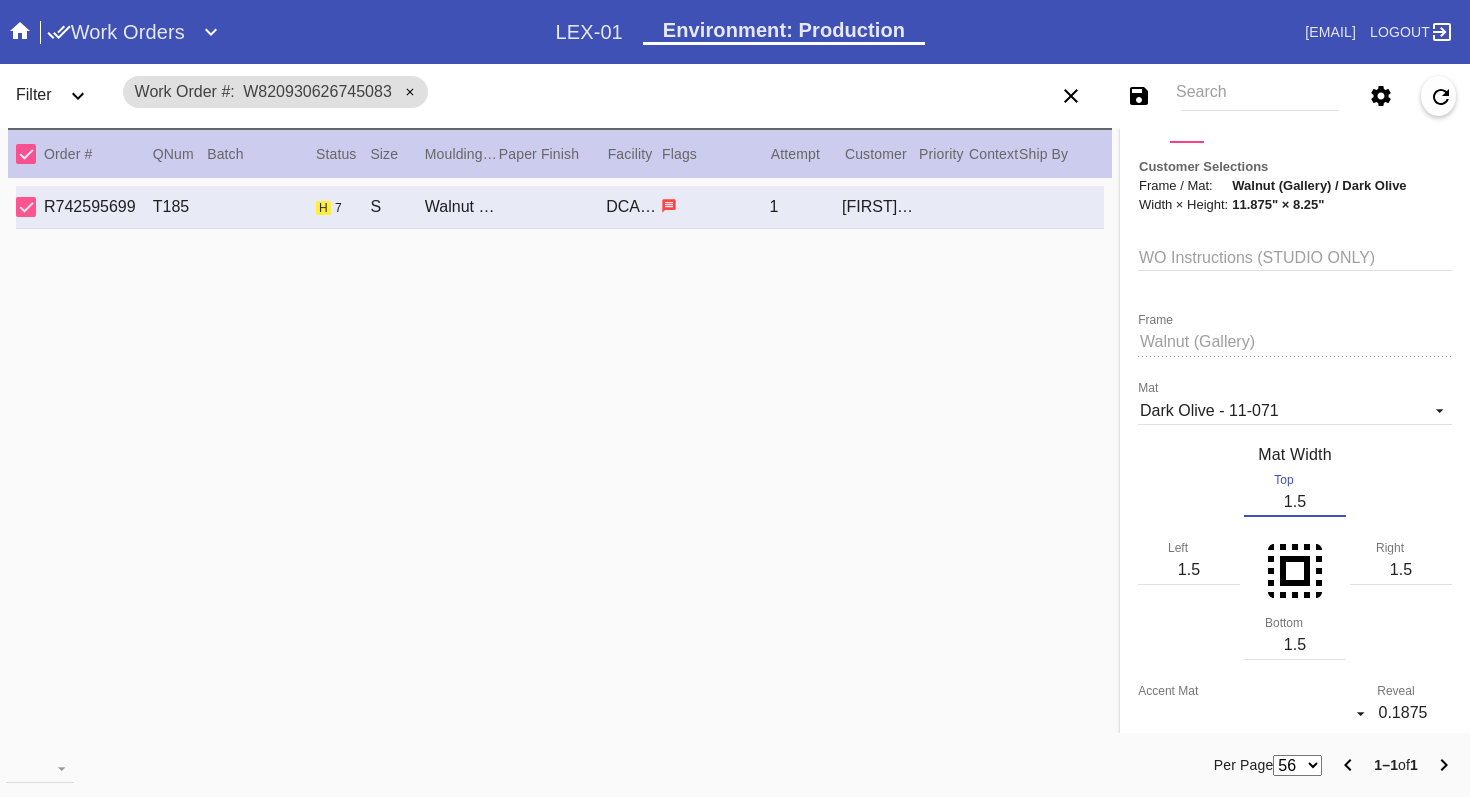 click on "1.5" at bounding box center (1295, 502) 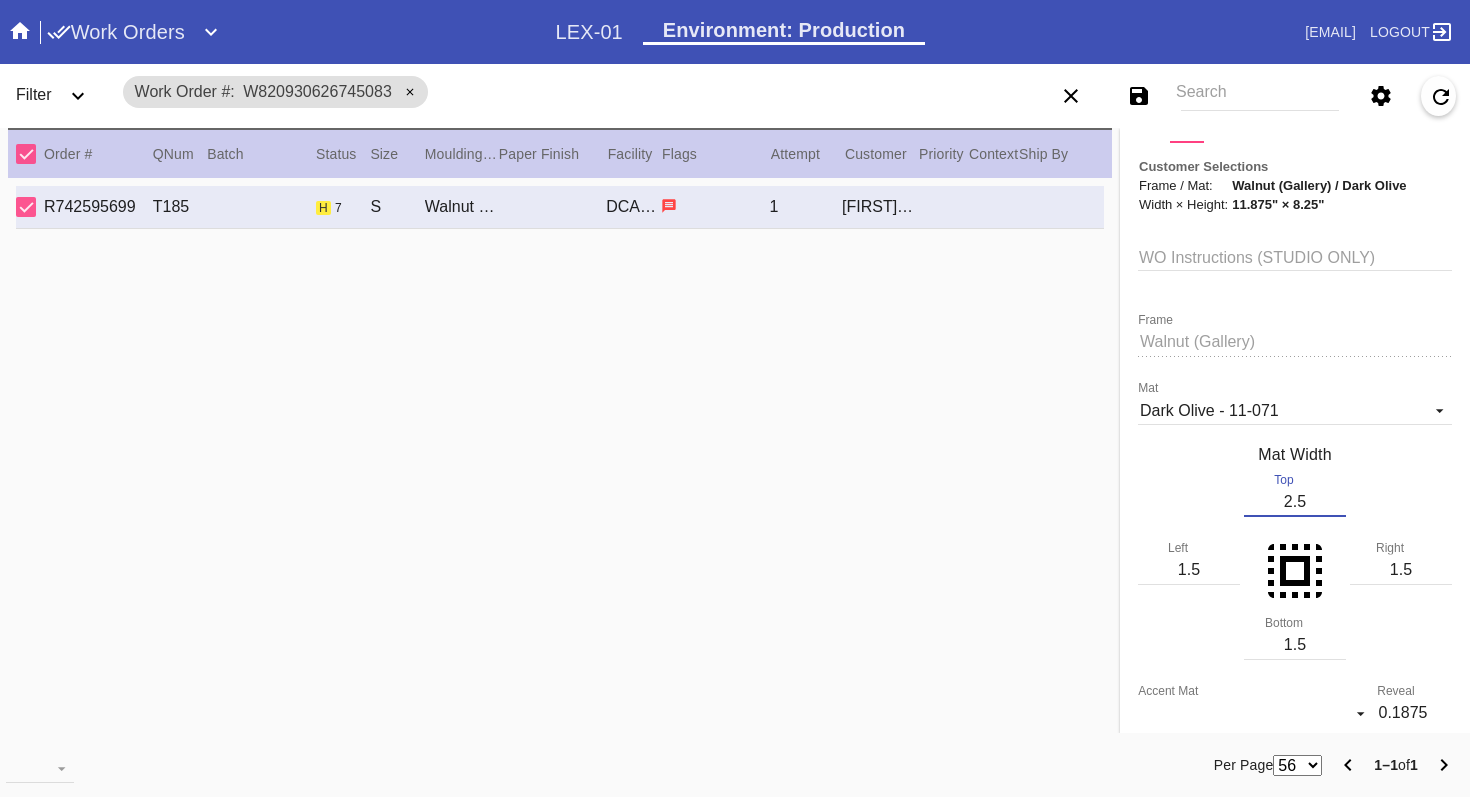 type on "2.5" 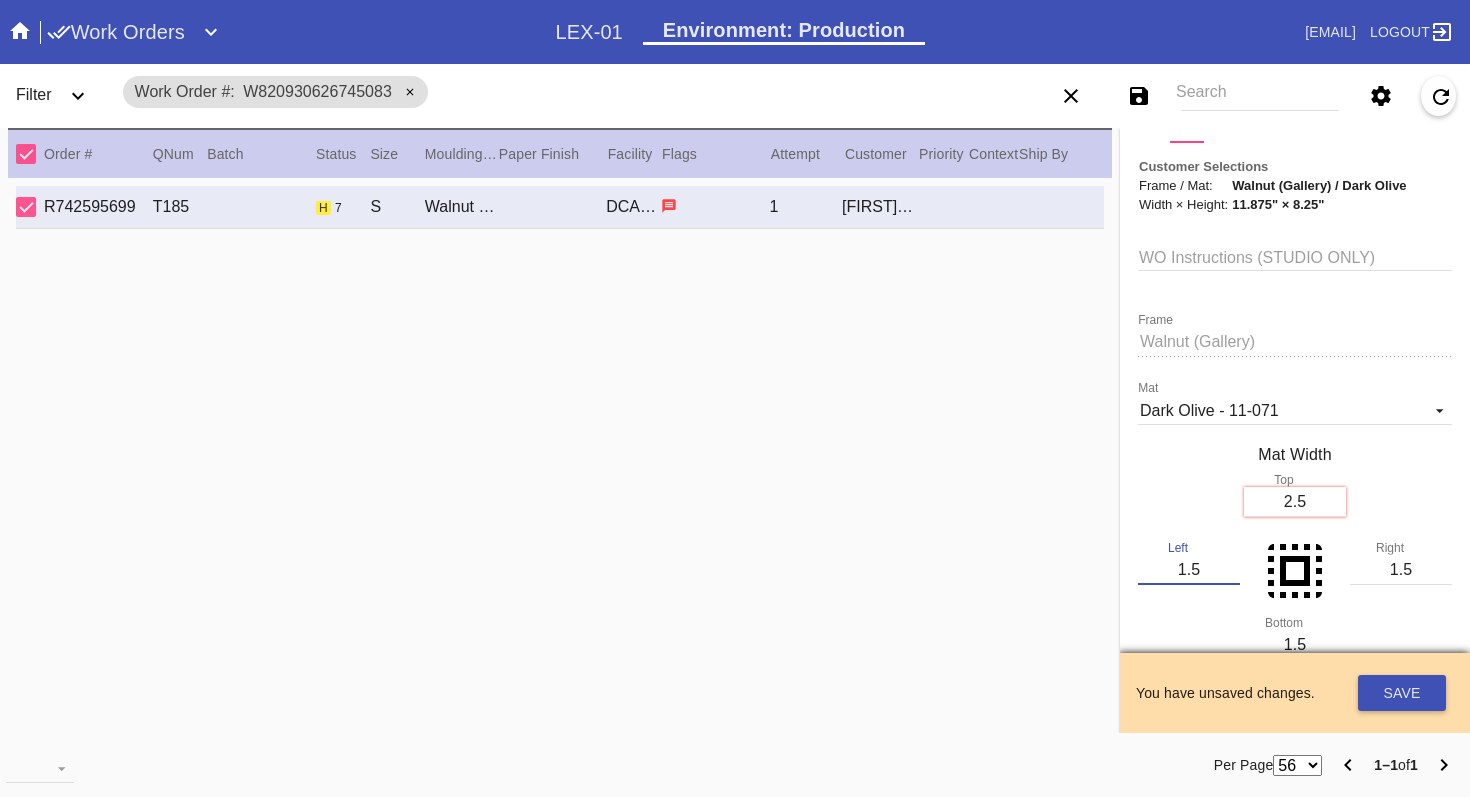 click on "1.5" at bounding box center [1189, 570] 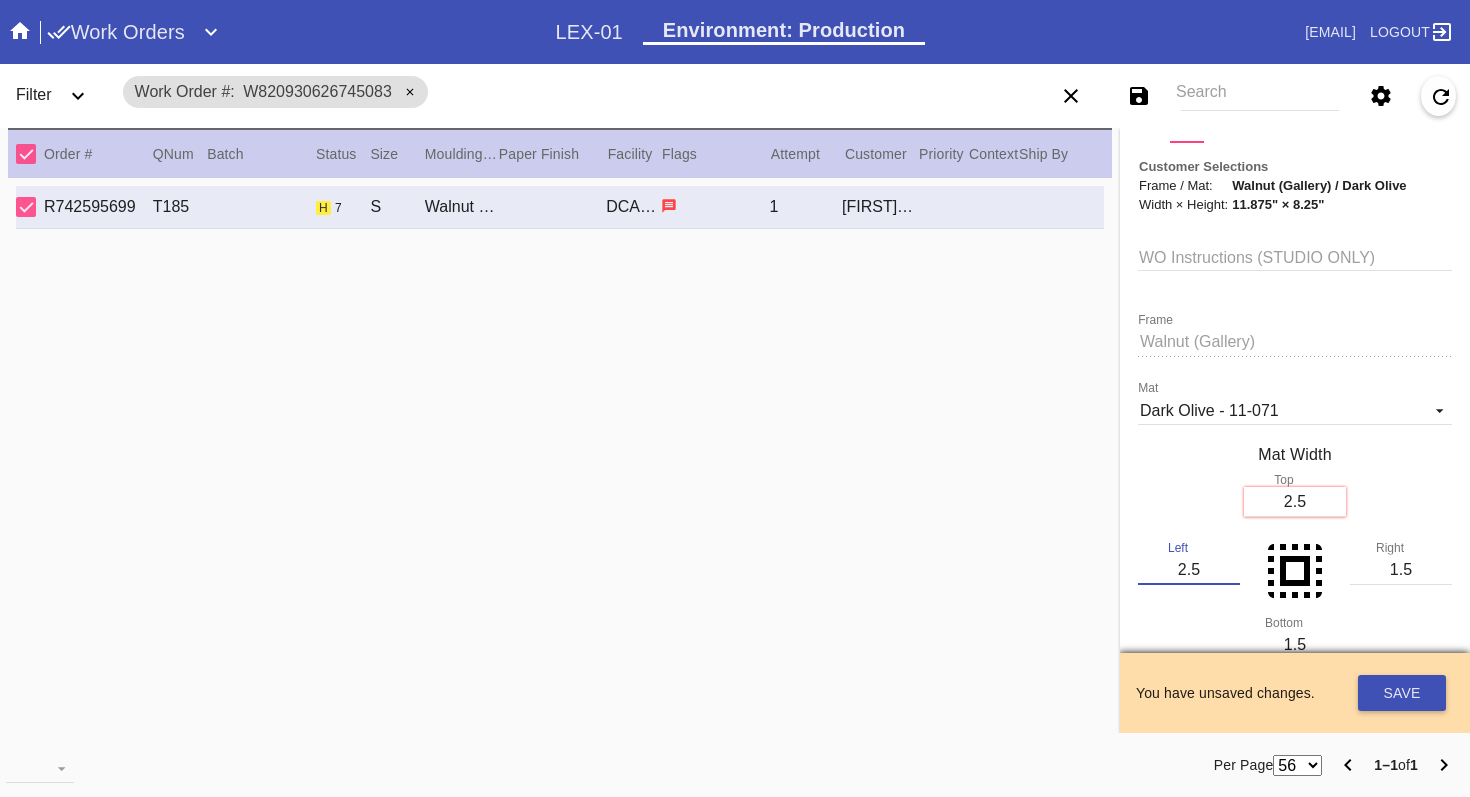 type on "2.5" 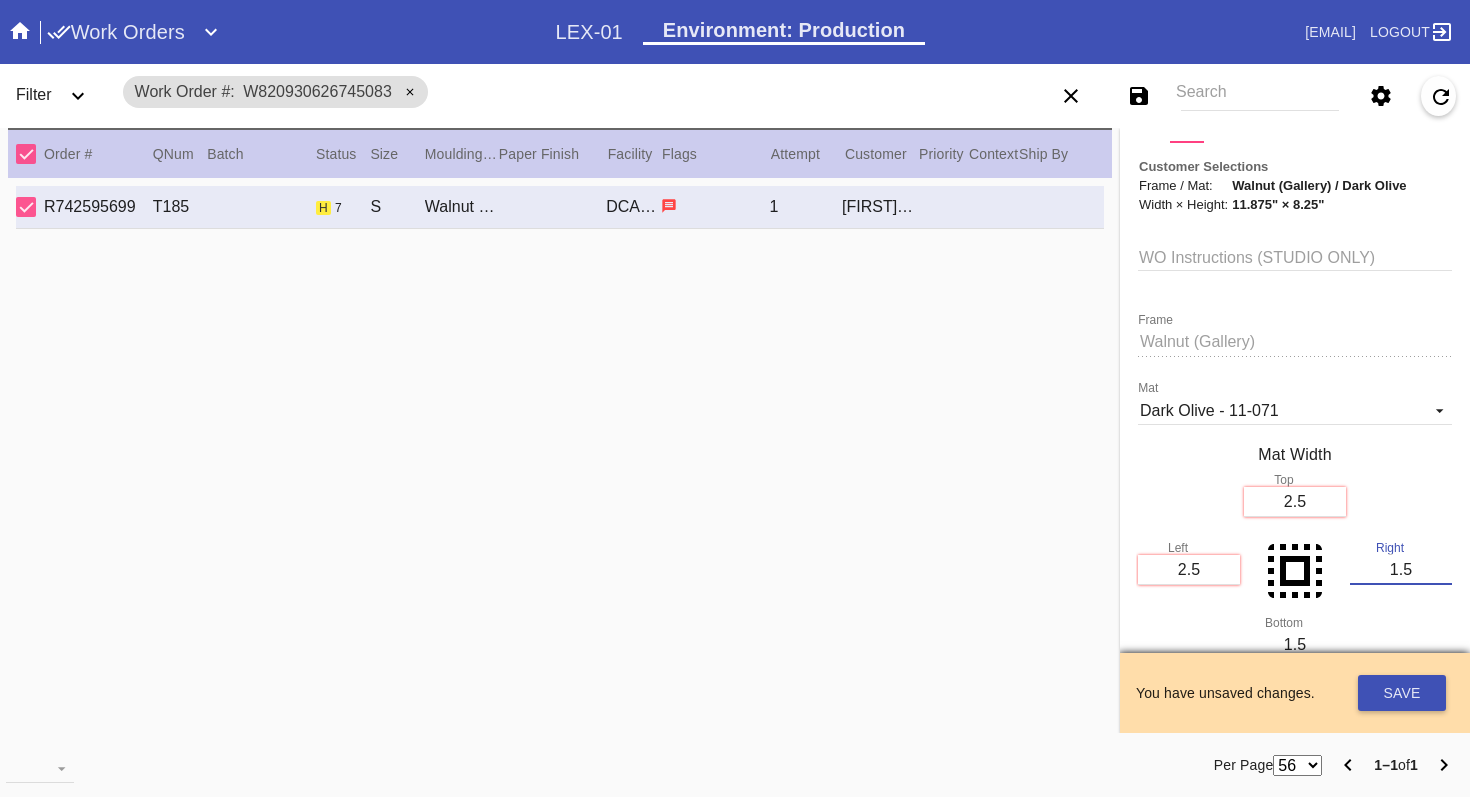 click on "1.5" at bounding box center (1401, 570) 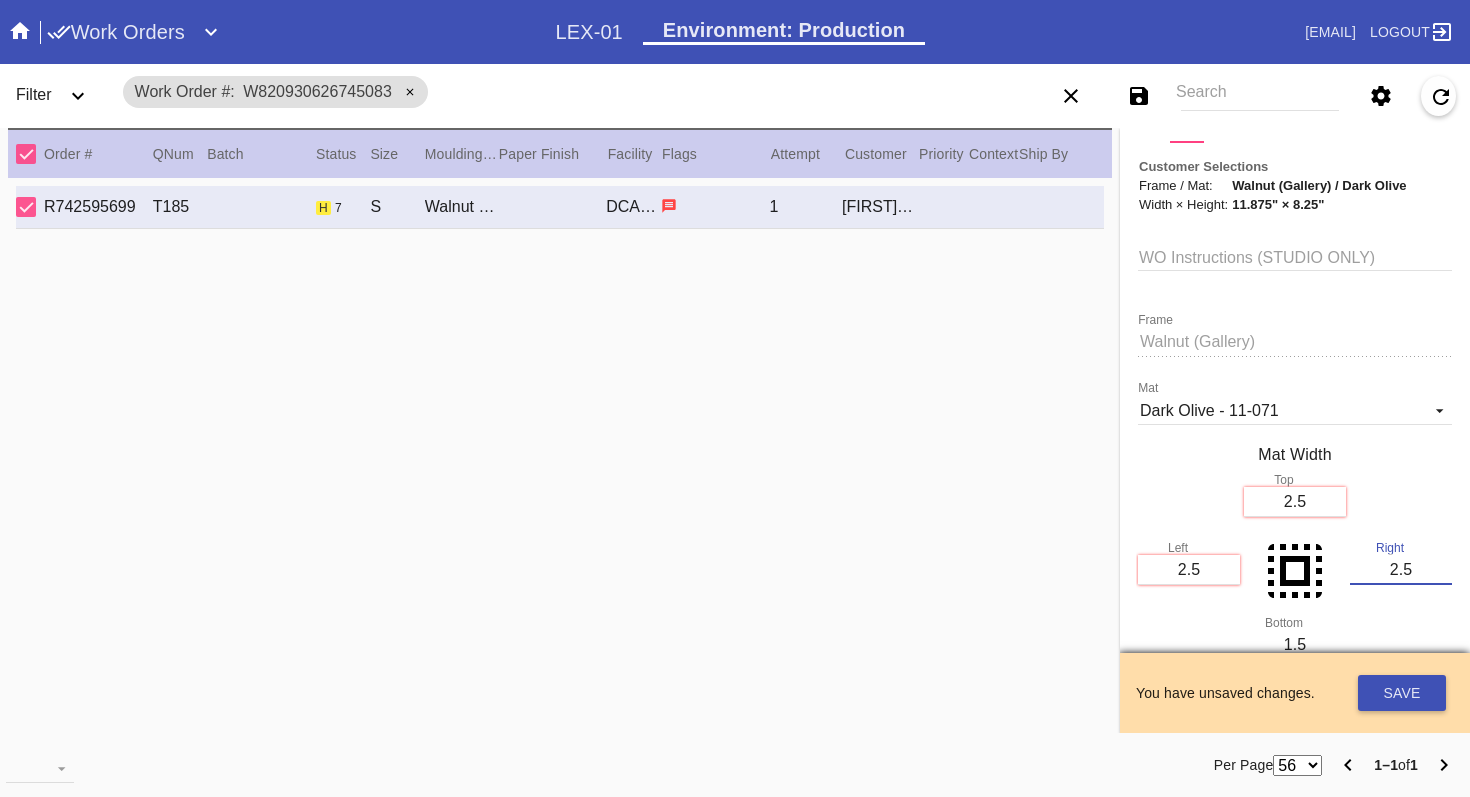scroll, scrollTop: 365, scrollLeft: 0, axis: vertical 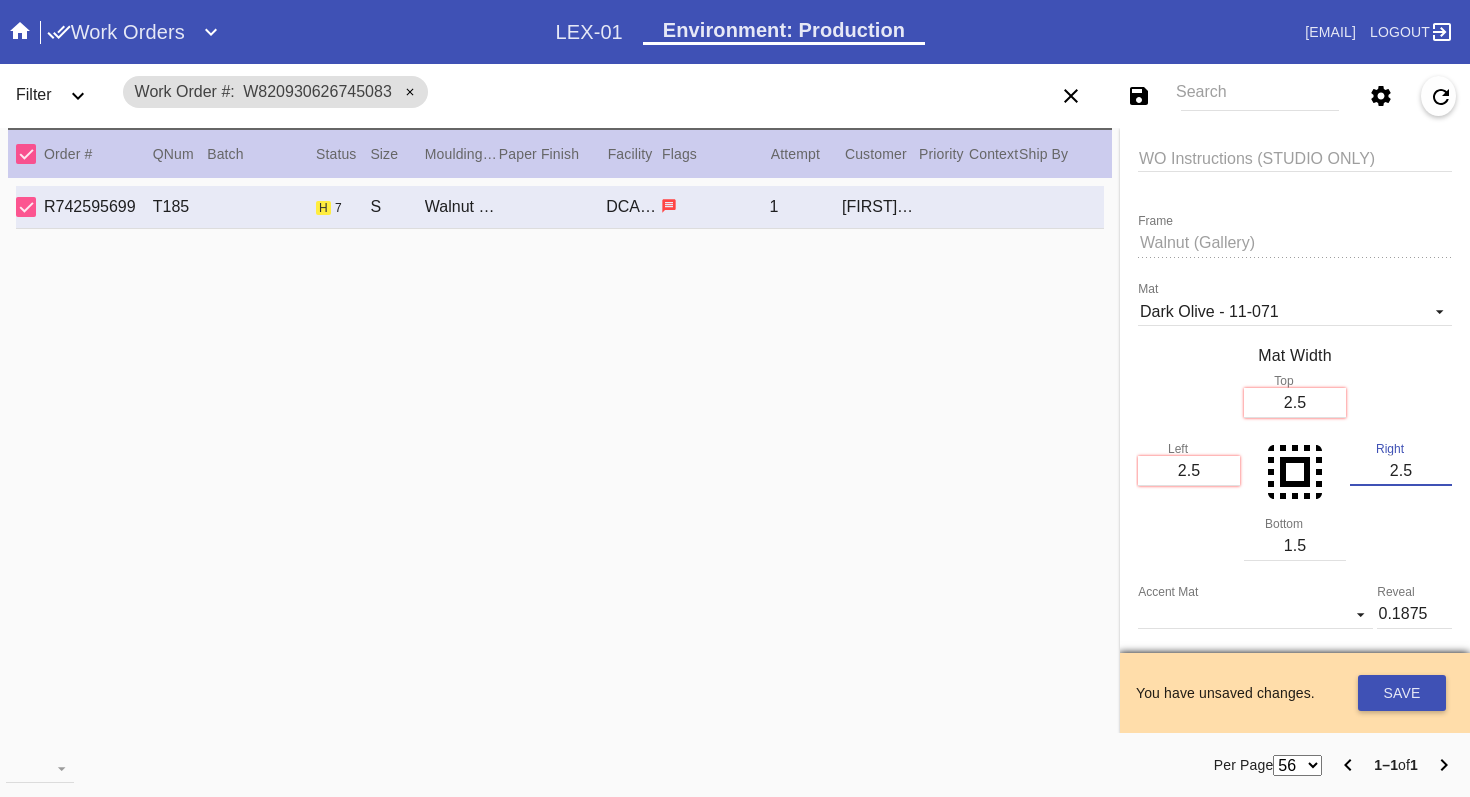 type on "2.5" 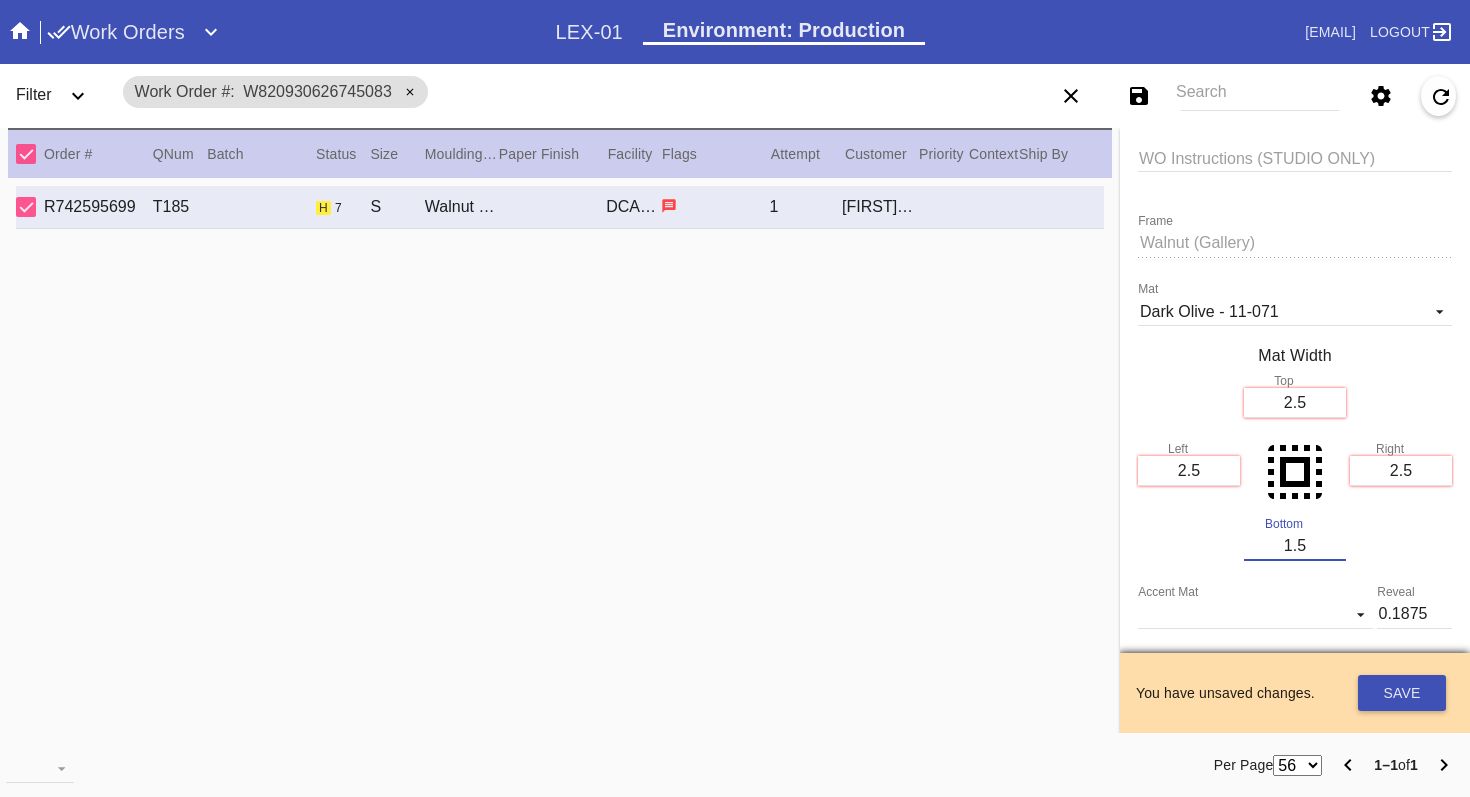 click on "1.5" at bounding box center (1295, 546) 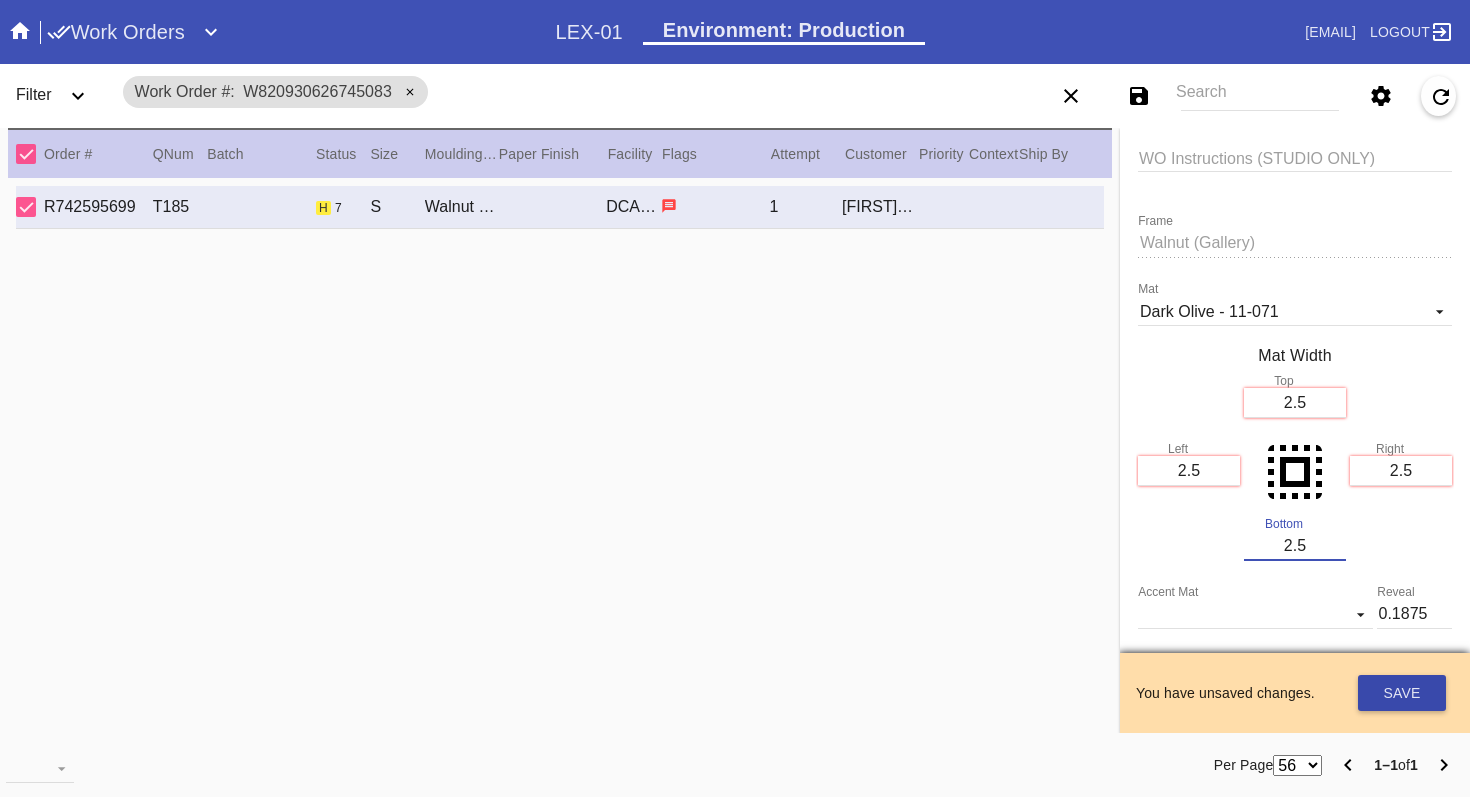 type on "2.5" 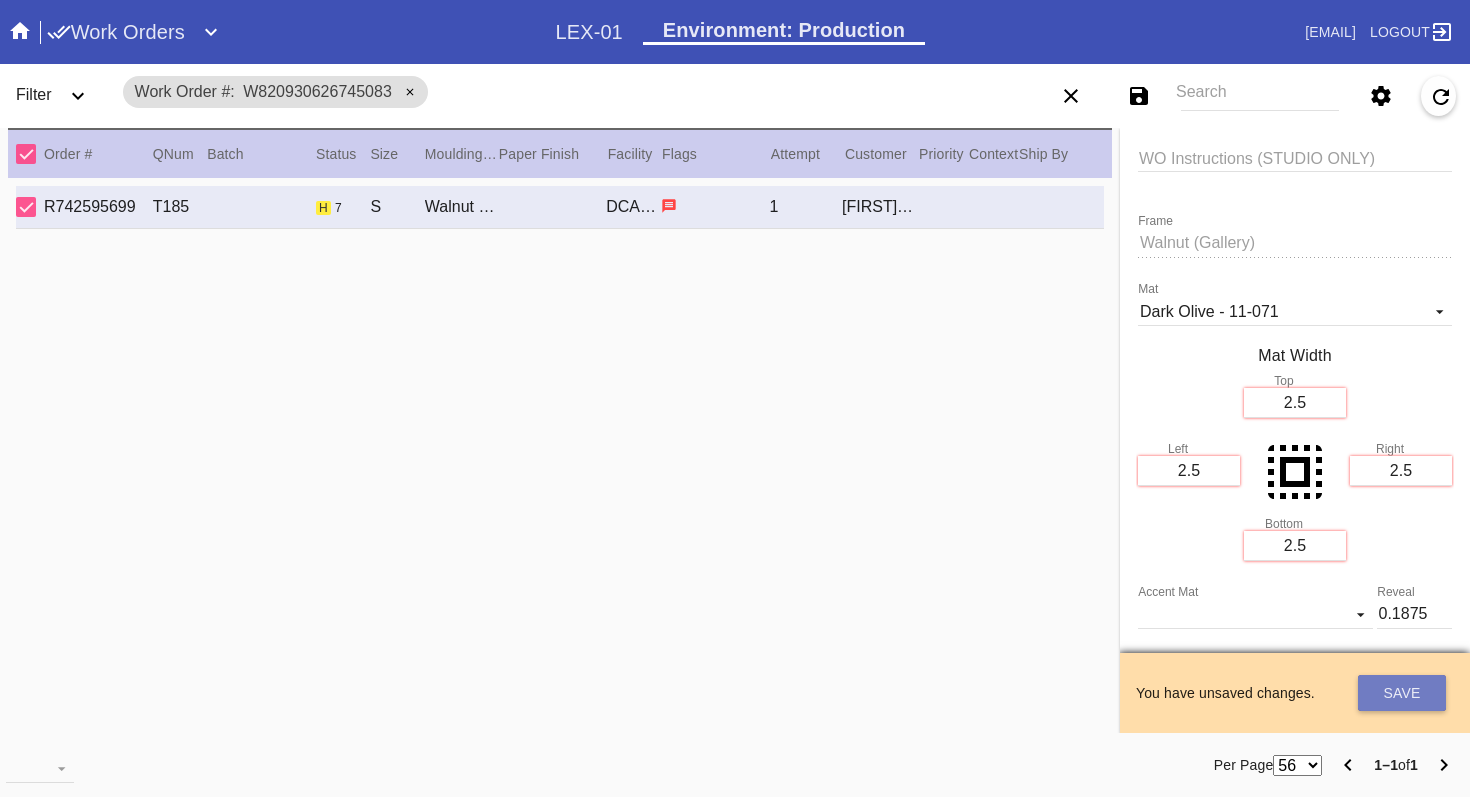 click on "Save" at bounding box center (1402, 693) 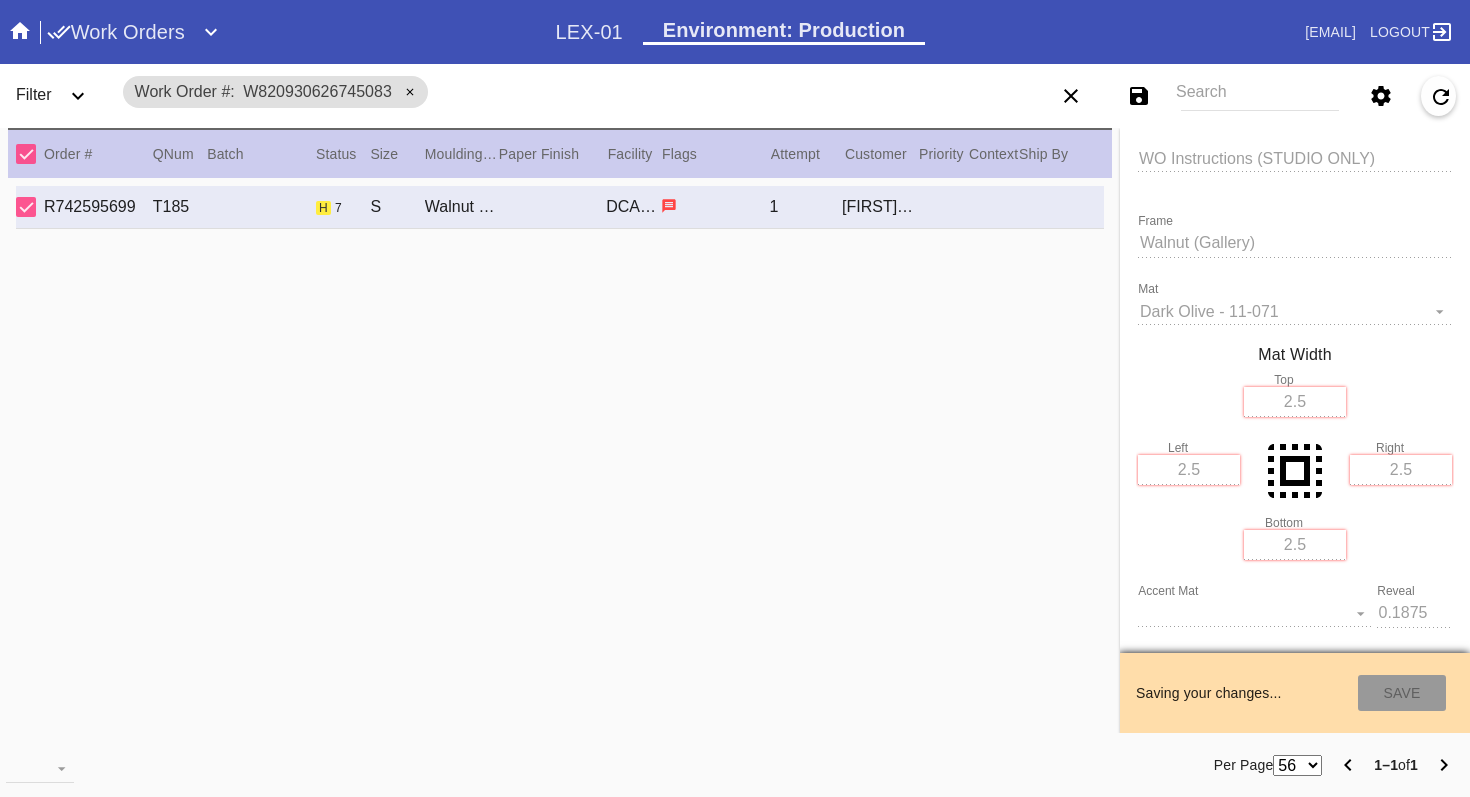 type on "7/15/2025" 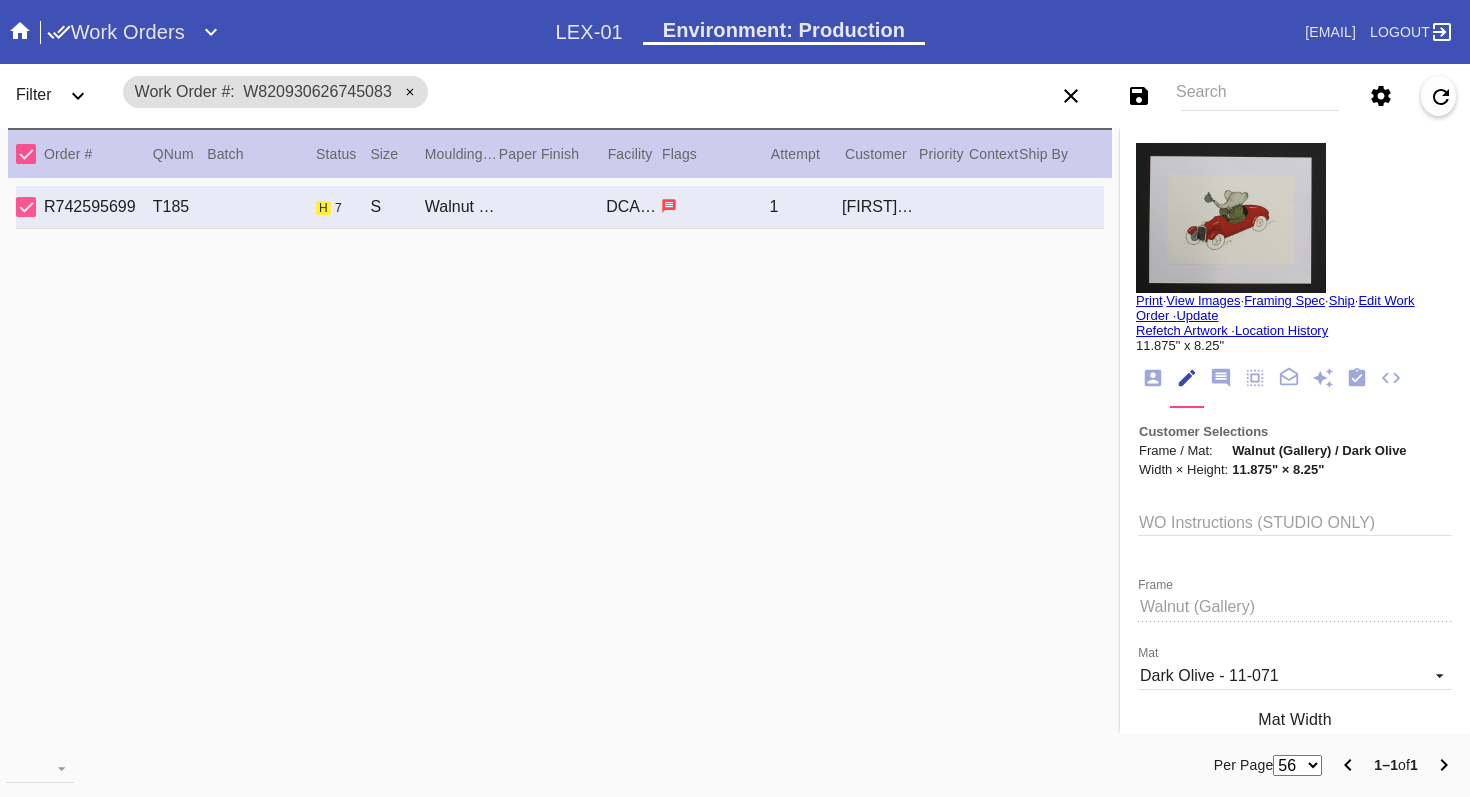 scroll, scrollTop: 0, scrollLeft: 0, axis: both 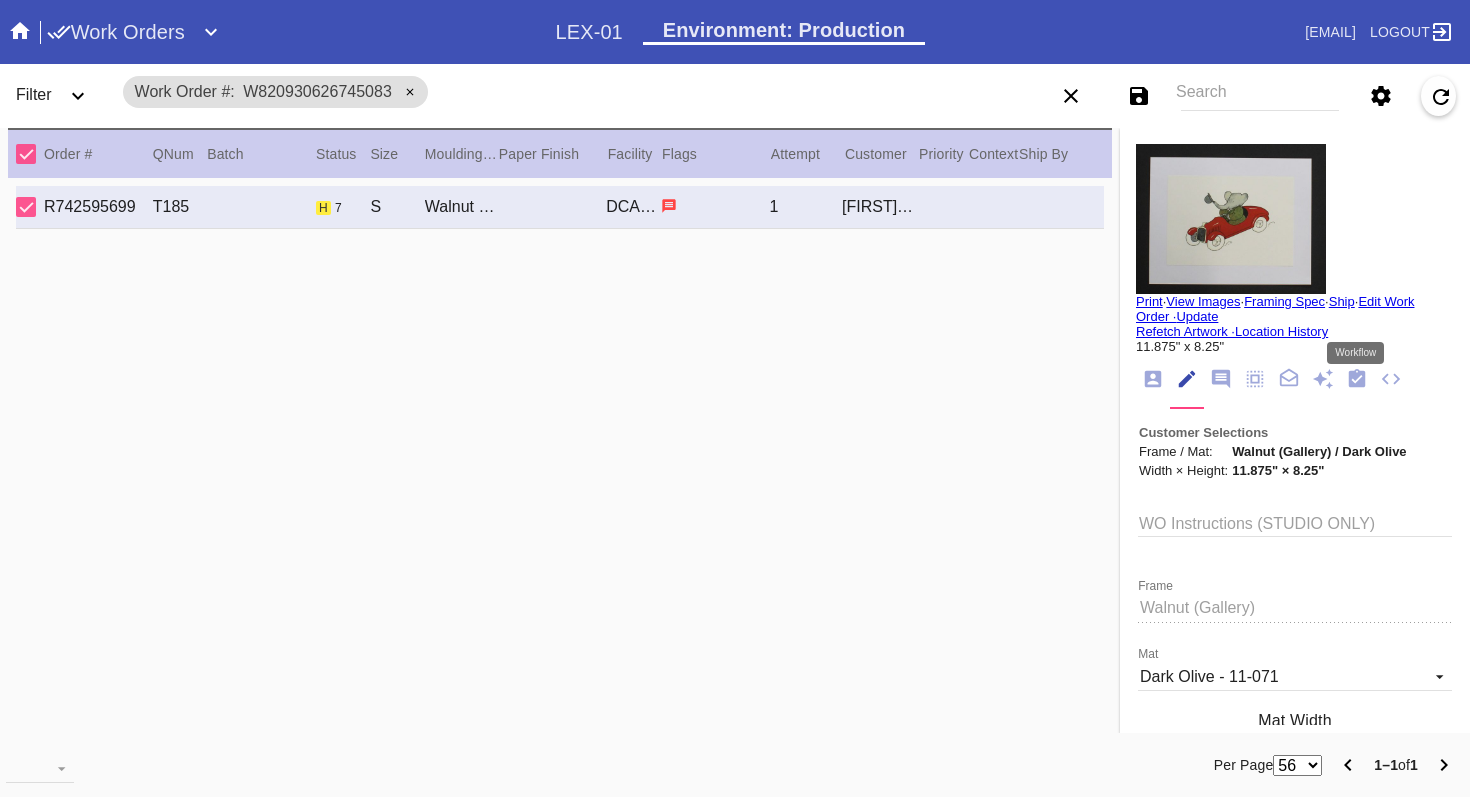 click 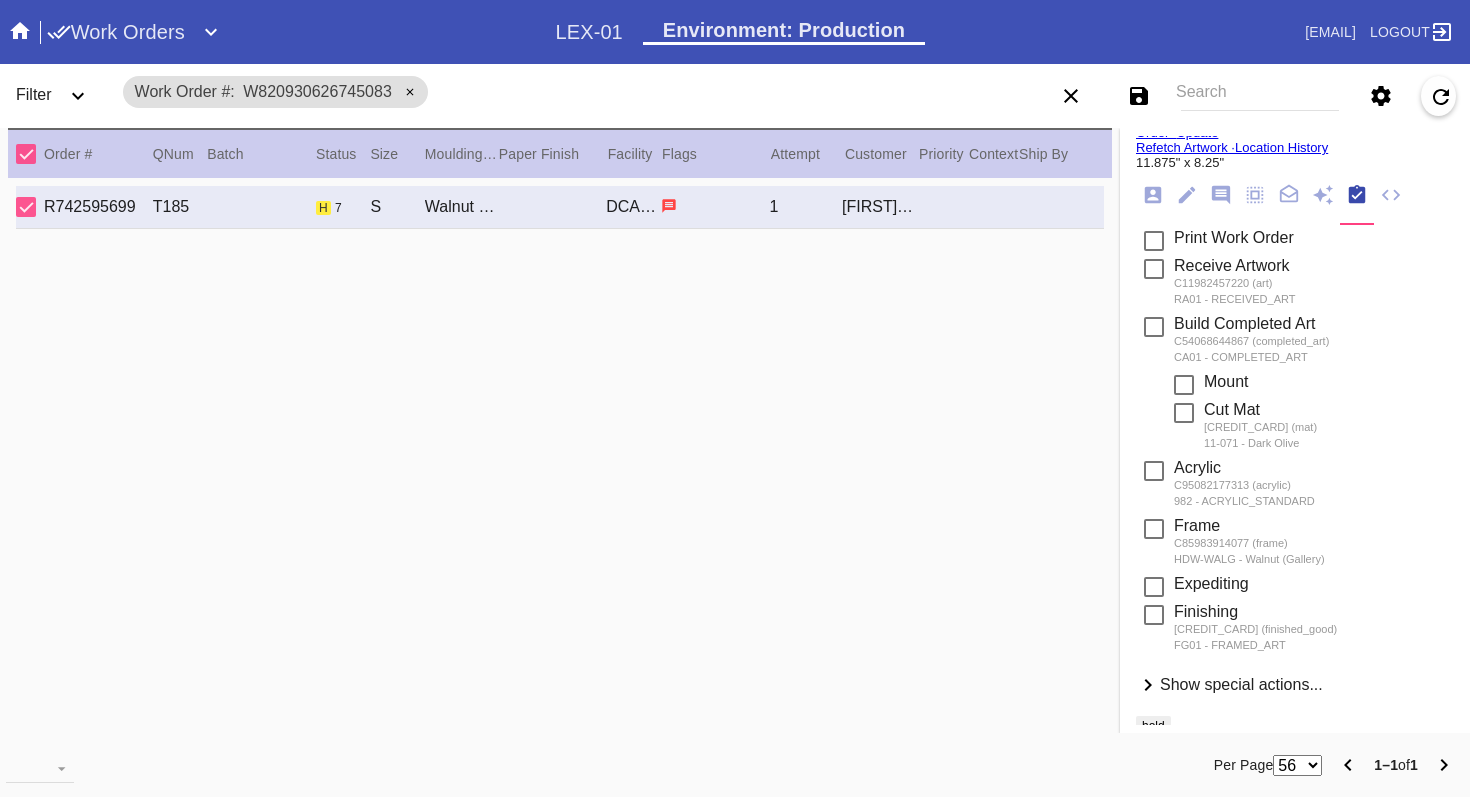 scroll, scrollTop: 220, scrollLeft: 0, axis: vertical 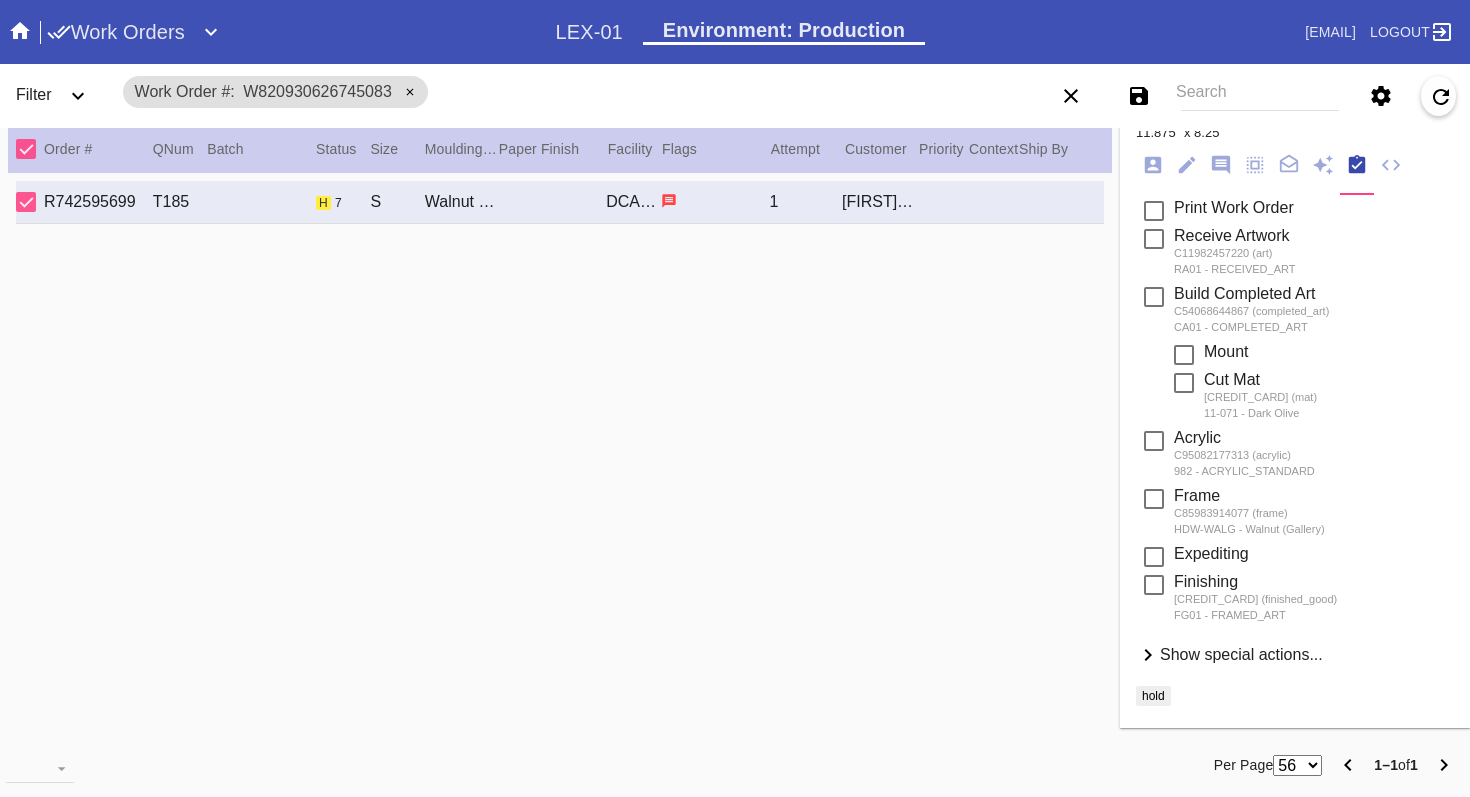 click on "Show special actions..." at bounding box center (1241, 654) 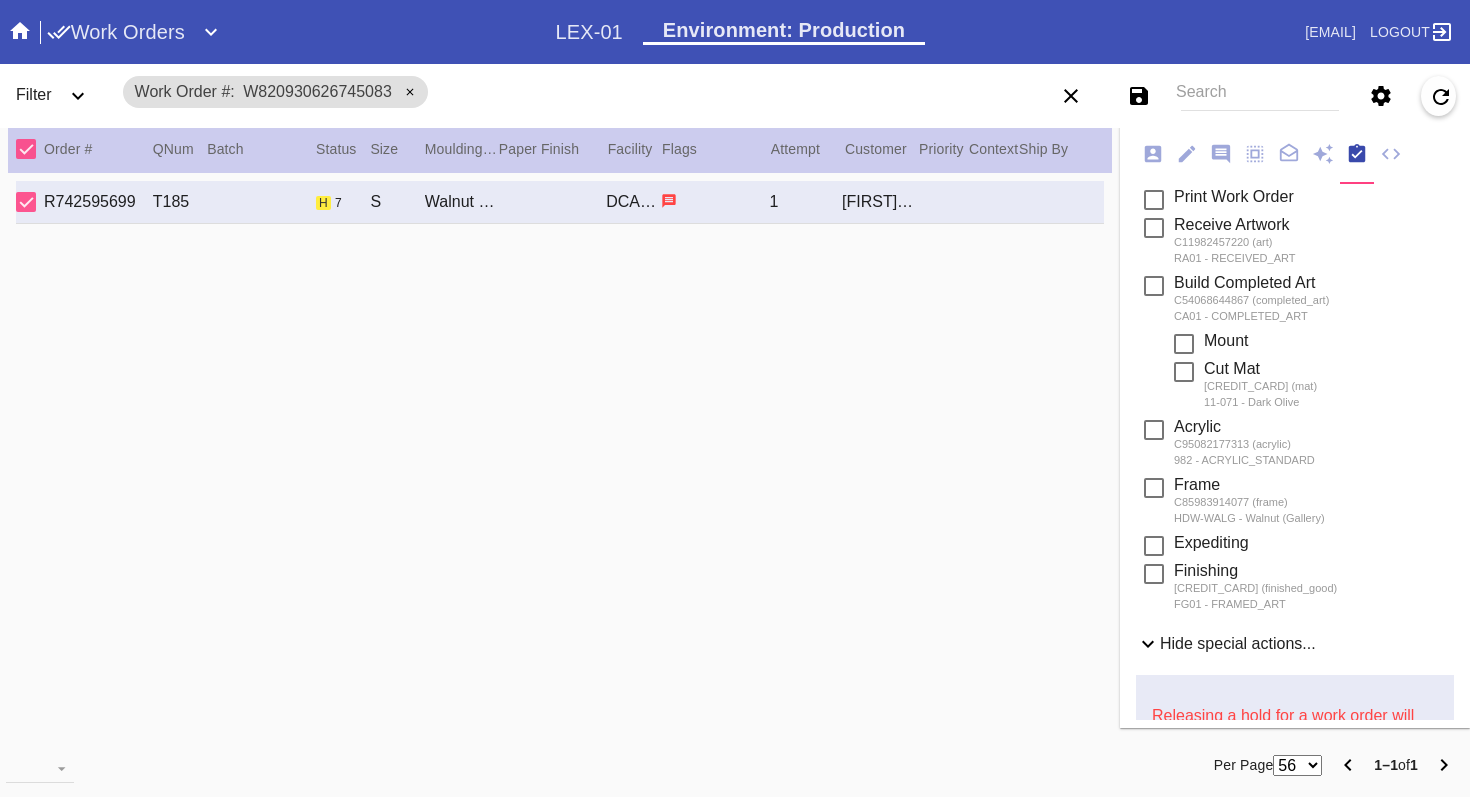 scroll, scrollTop: 678, scrollLeft: 0, axis: vertical 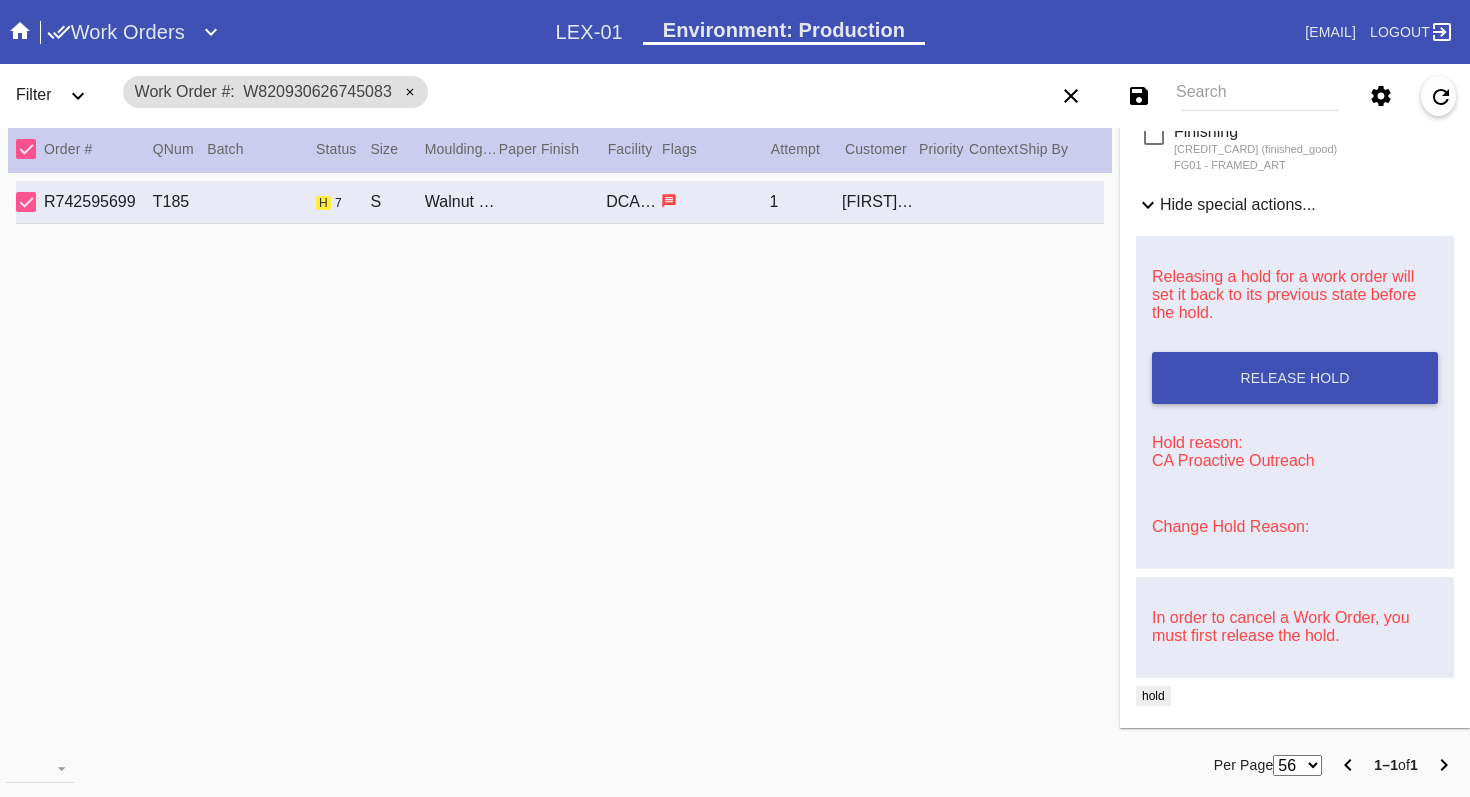 click on "Change Hold Reason:" at bounding box center [1230, 526] 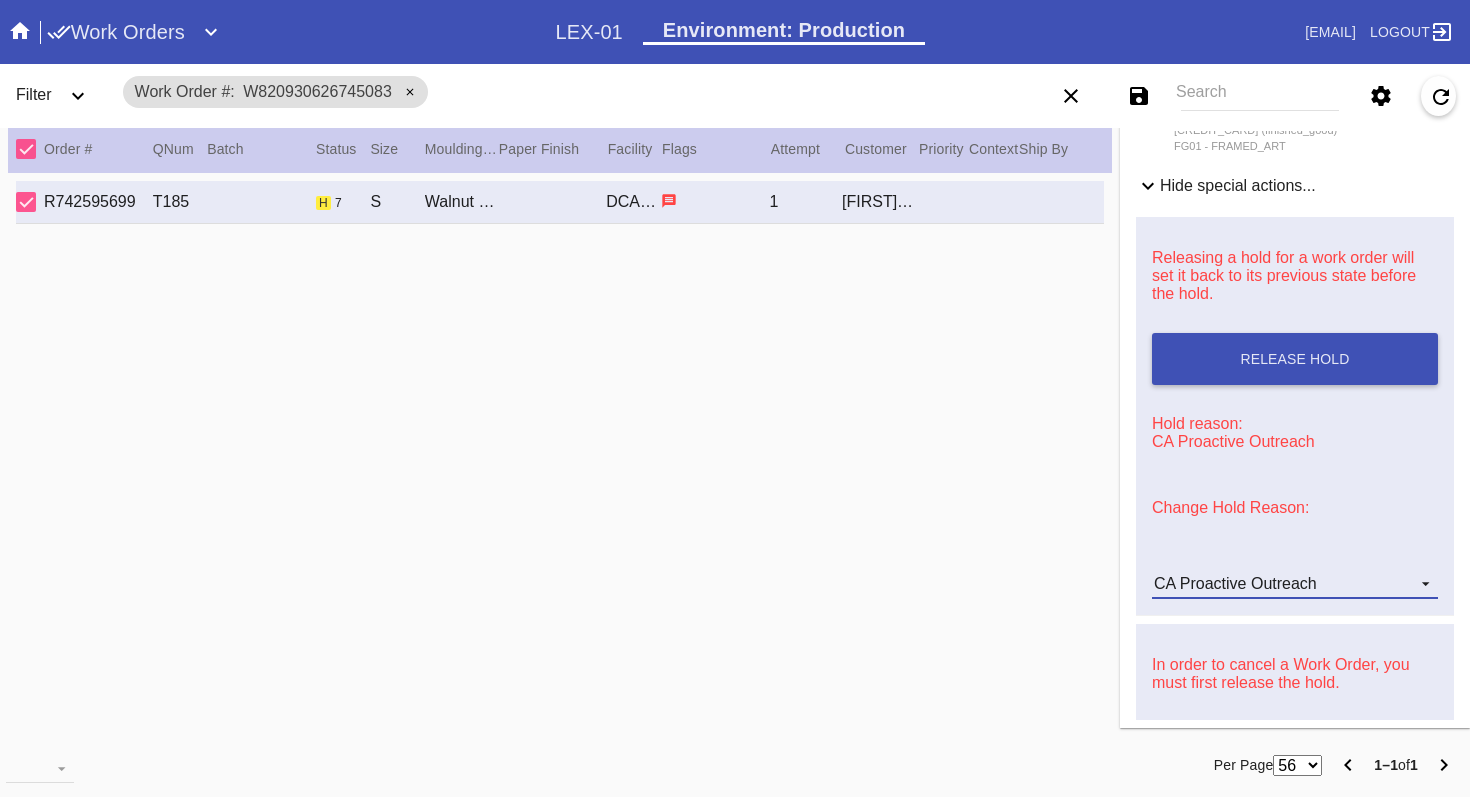 click at bounding box center [1420, 581] 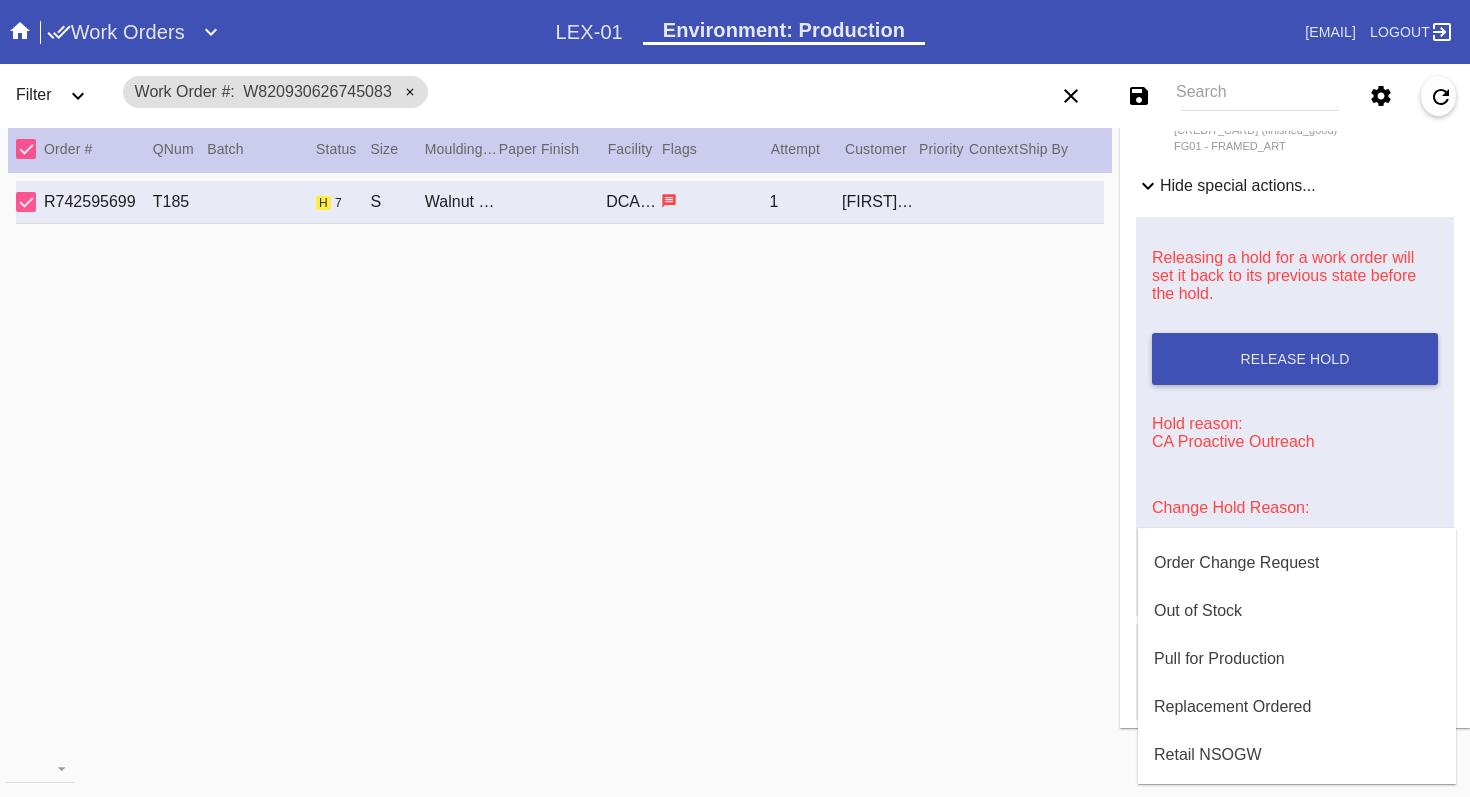 scroll, scrollTop: 549, scrollLeft: 0, axis: vertical 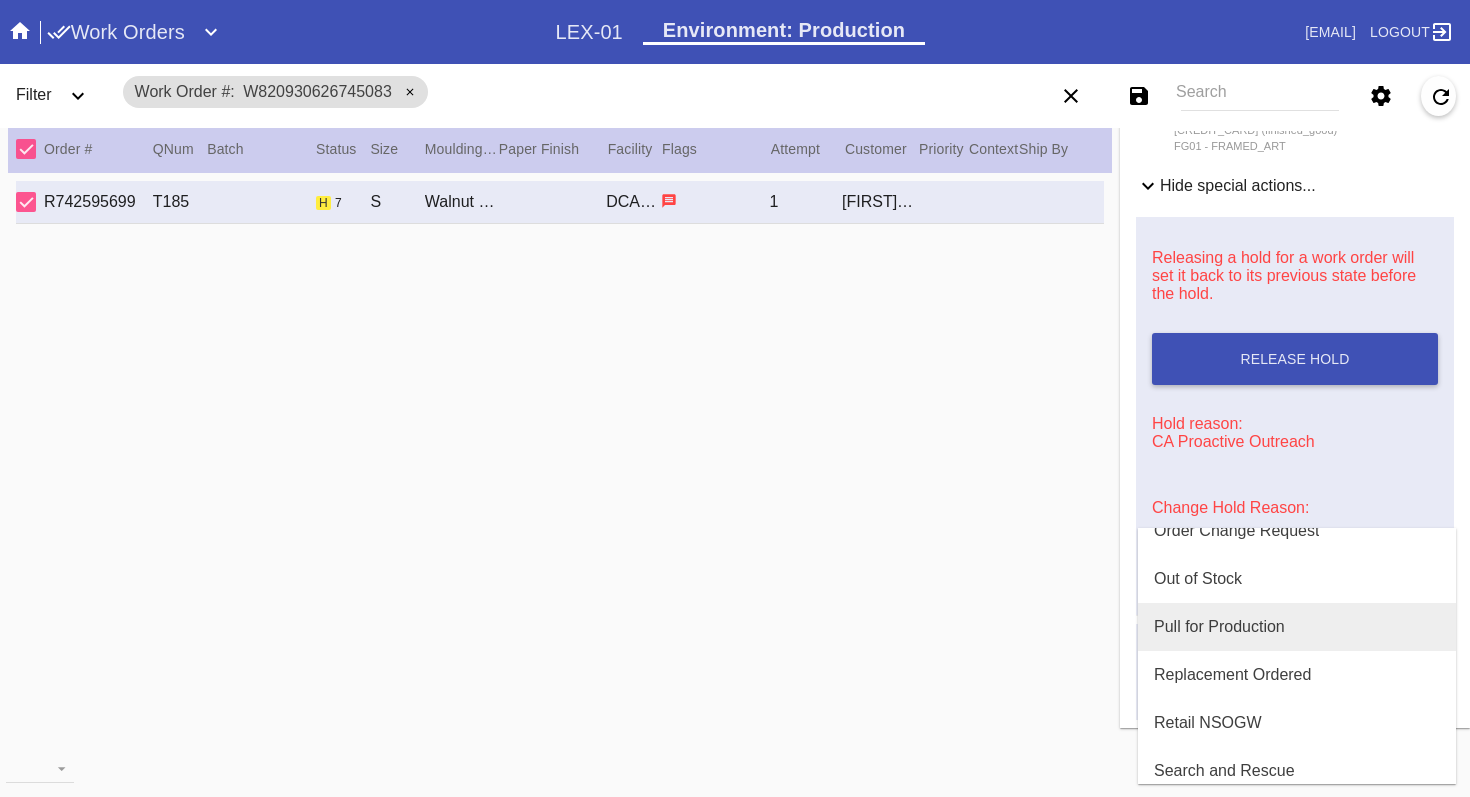 click on "Pull for Production" at bounding box center (1219, 627) 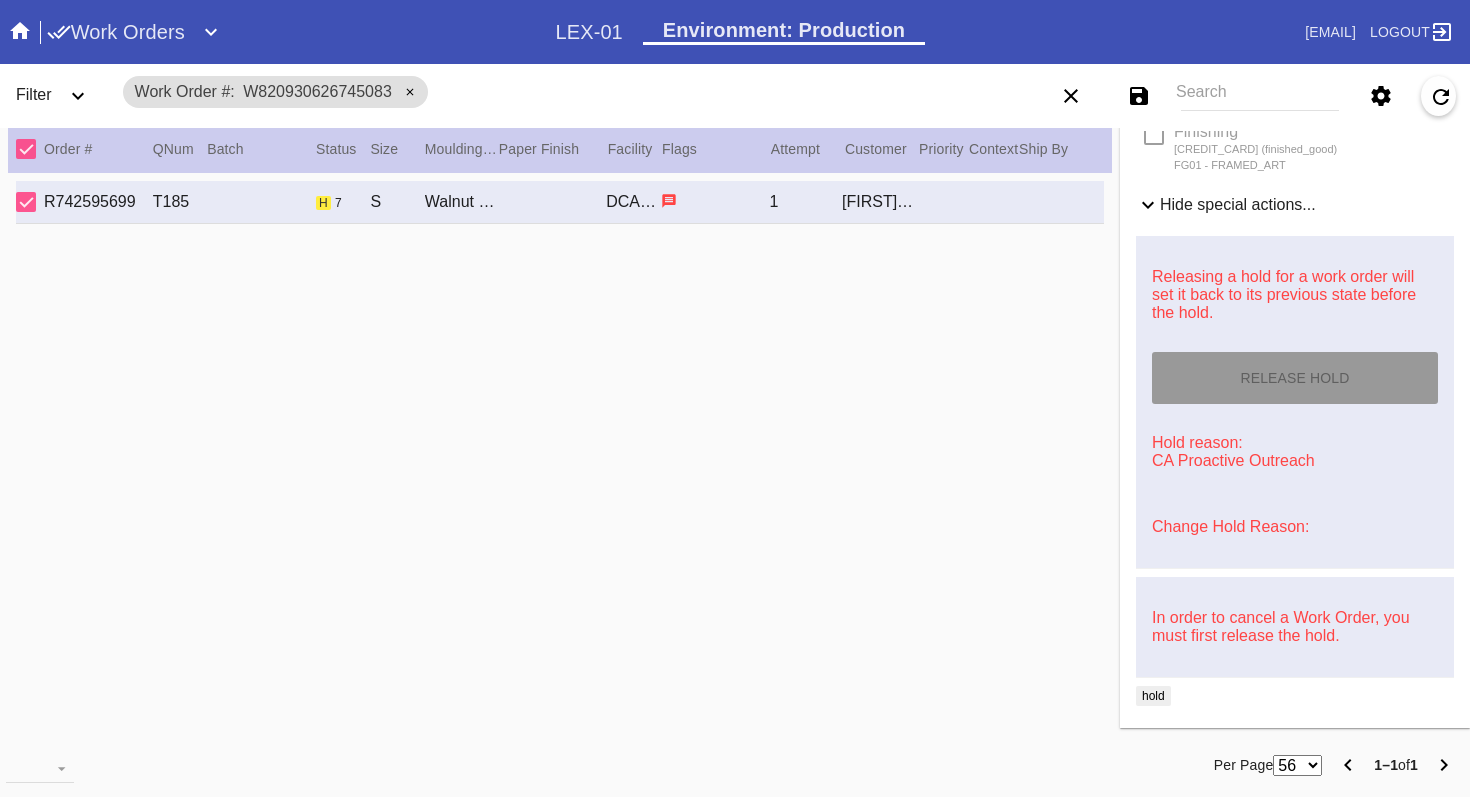 click on "T185 h   7 S Walnut (Gallery) / Dark Olive [LOCATION] 1 [FIRST] [LAST]" at bounding box center (560, 453) 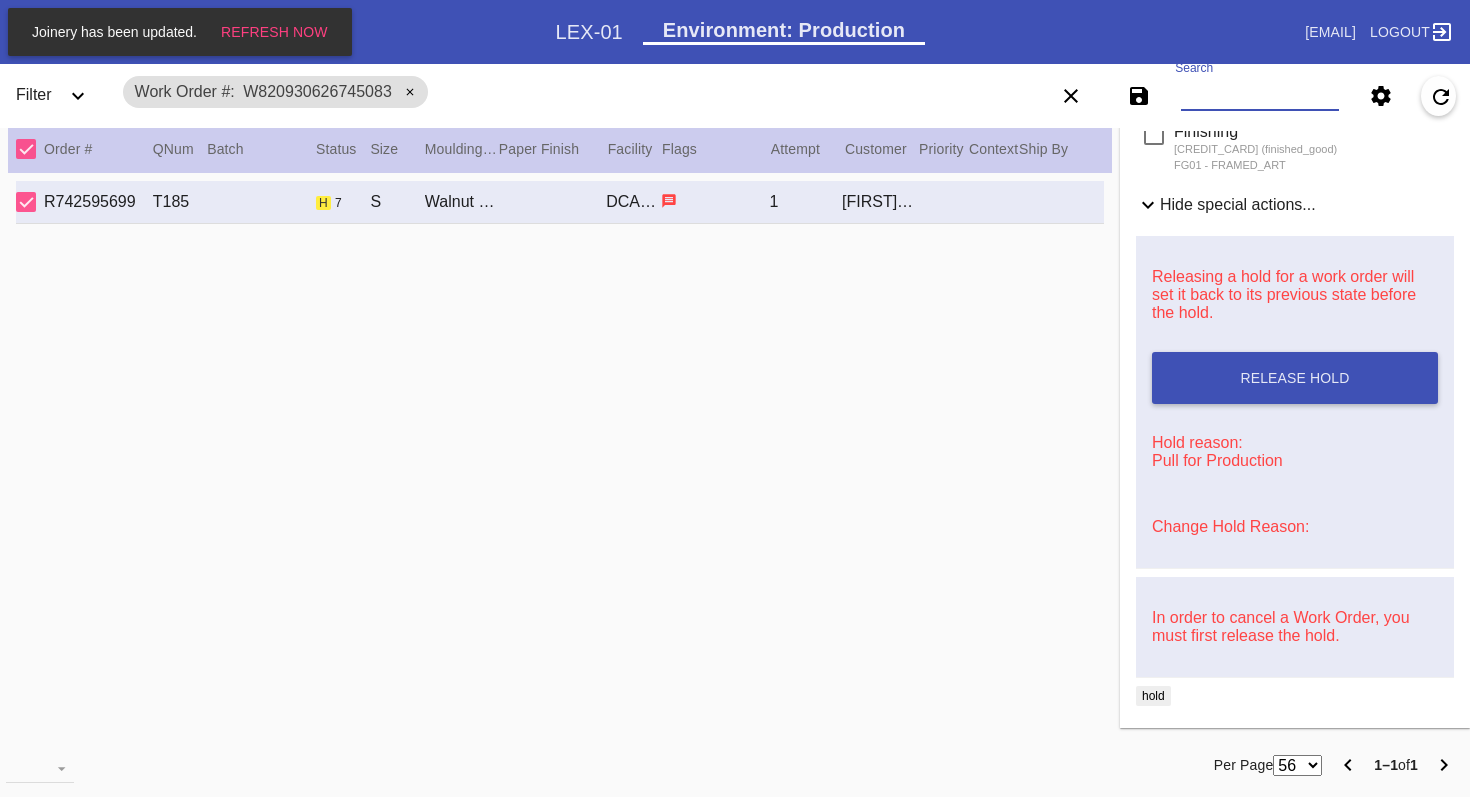 paste on "W152391858499758" 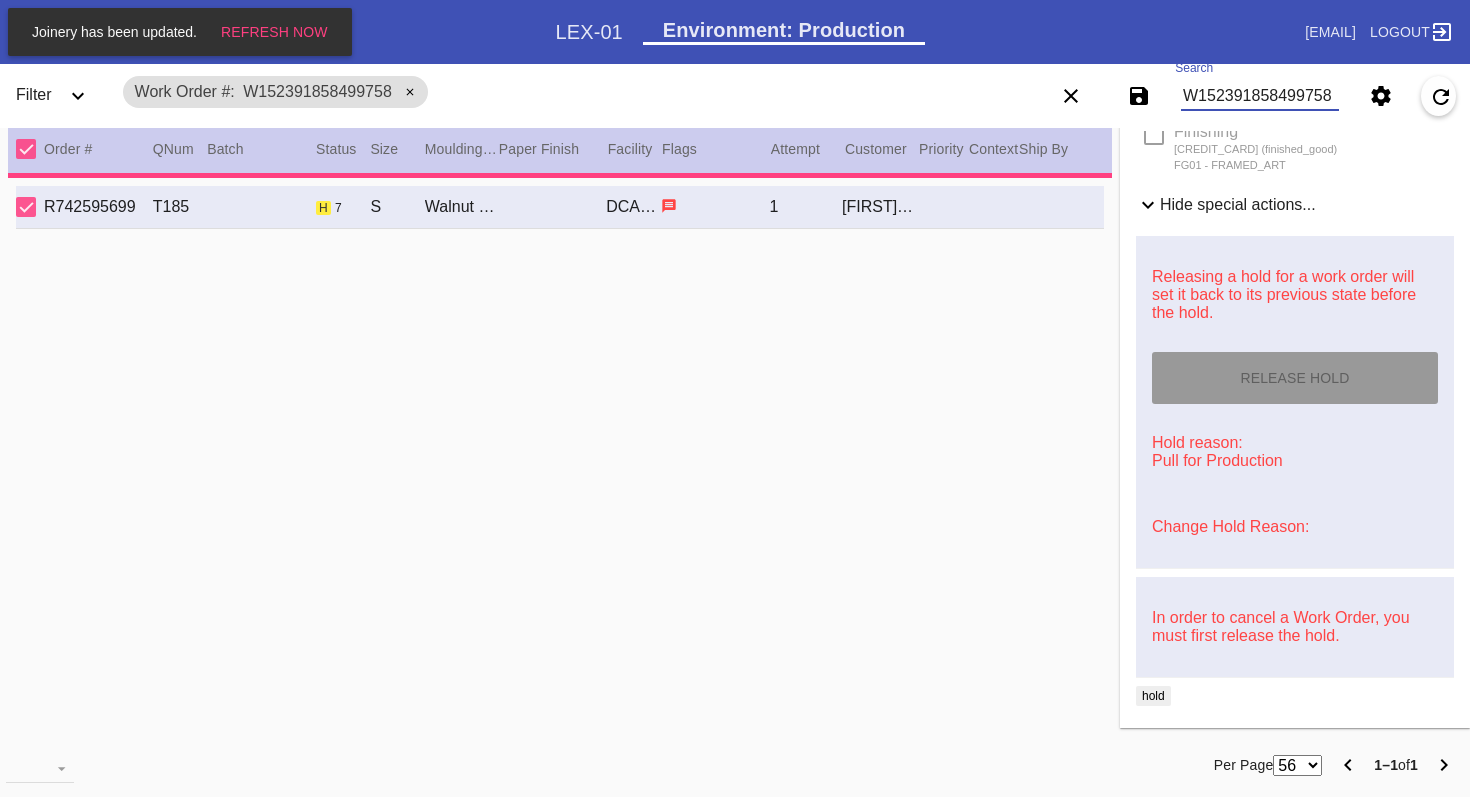 type on "20.0" 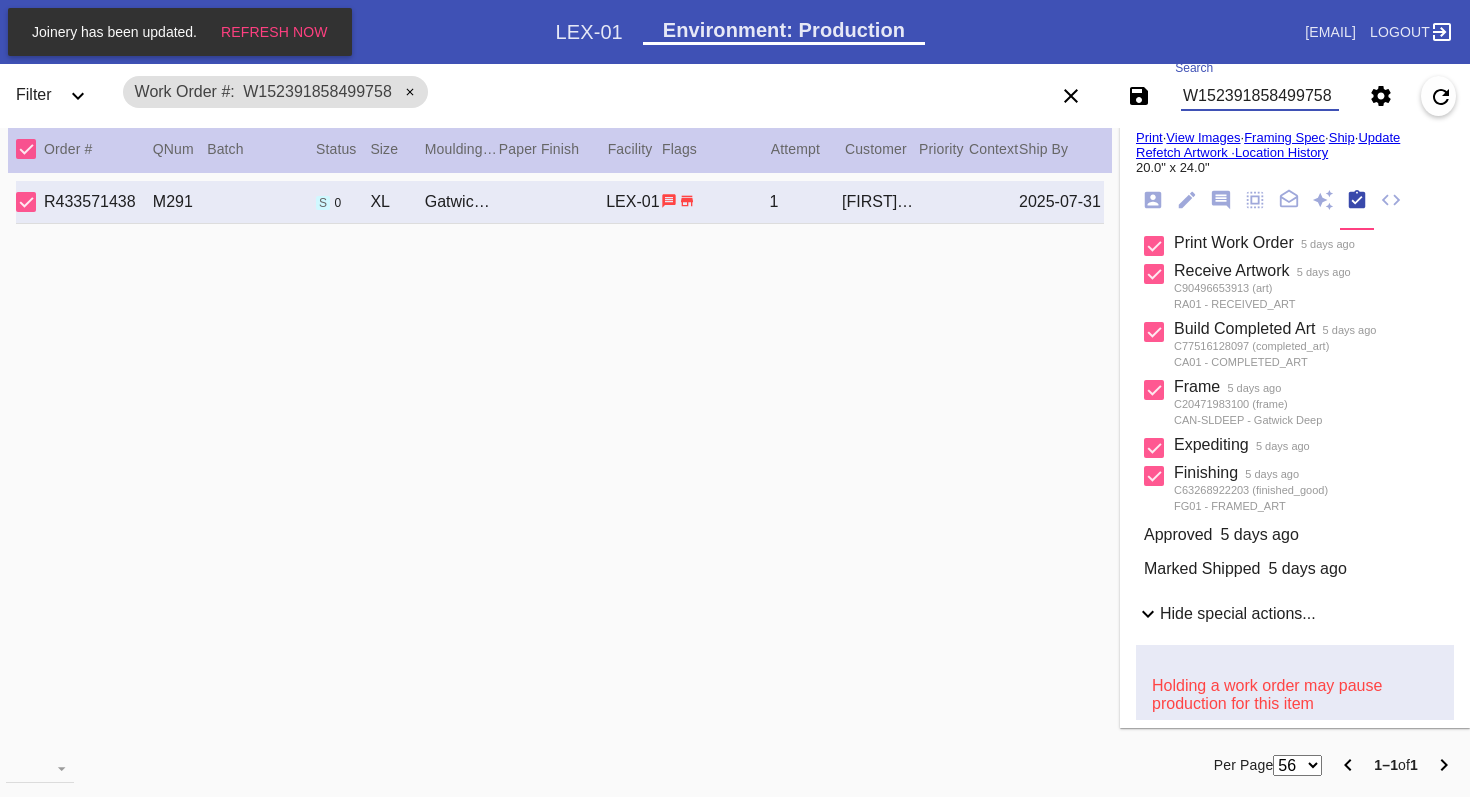 scroll, scrollTop: 0, scrollLeft: 0, axis: both 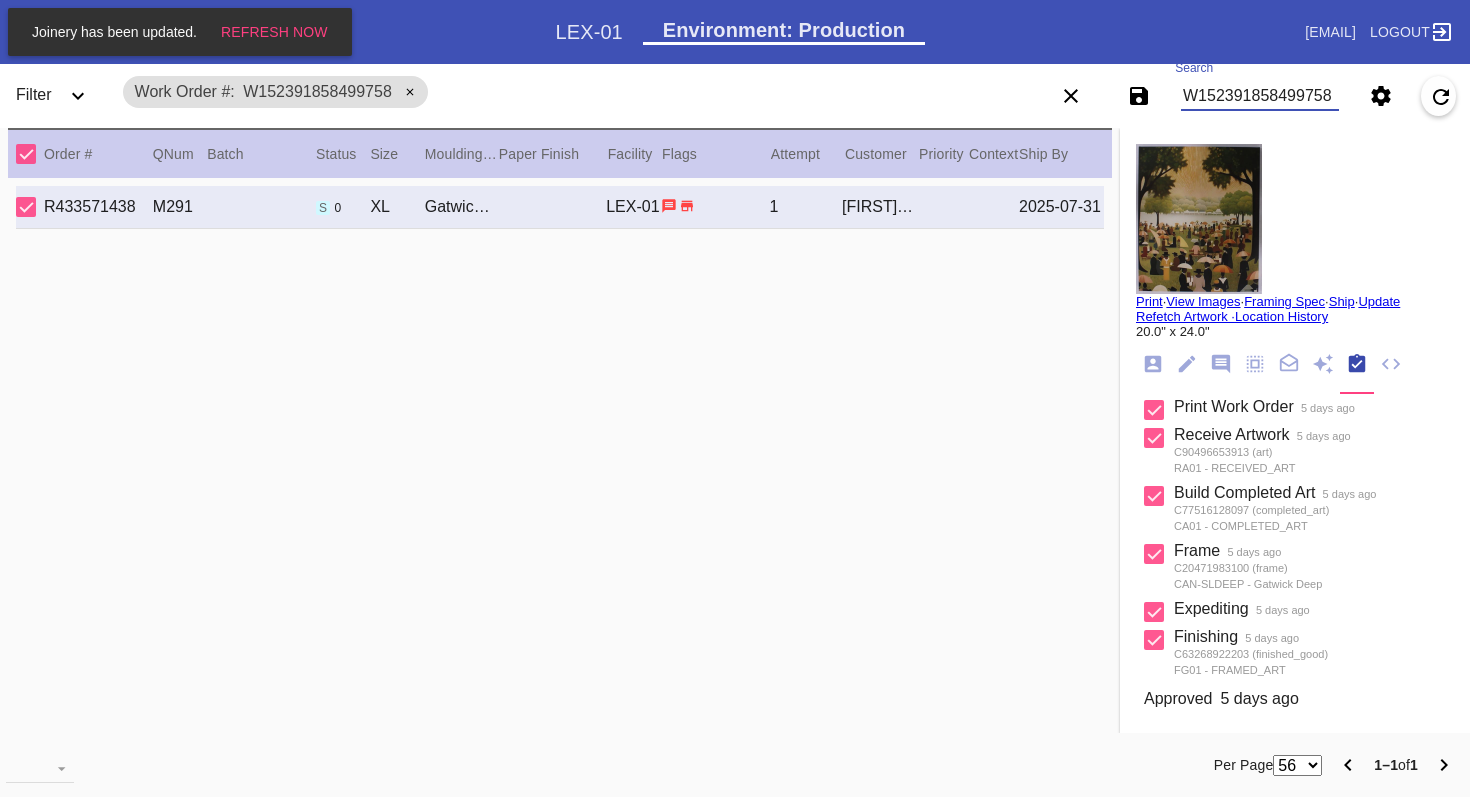 type on "W152391858499758" 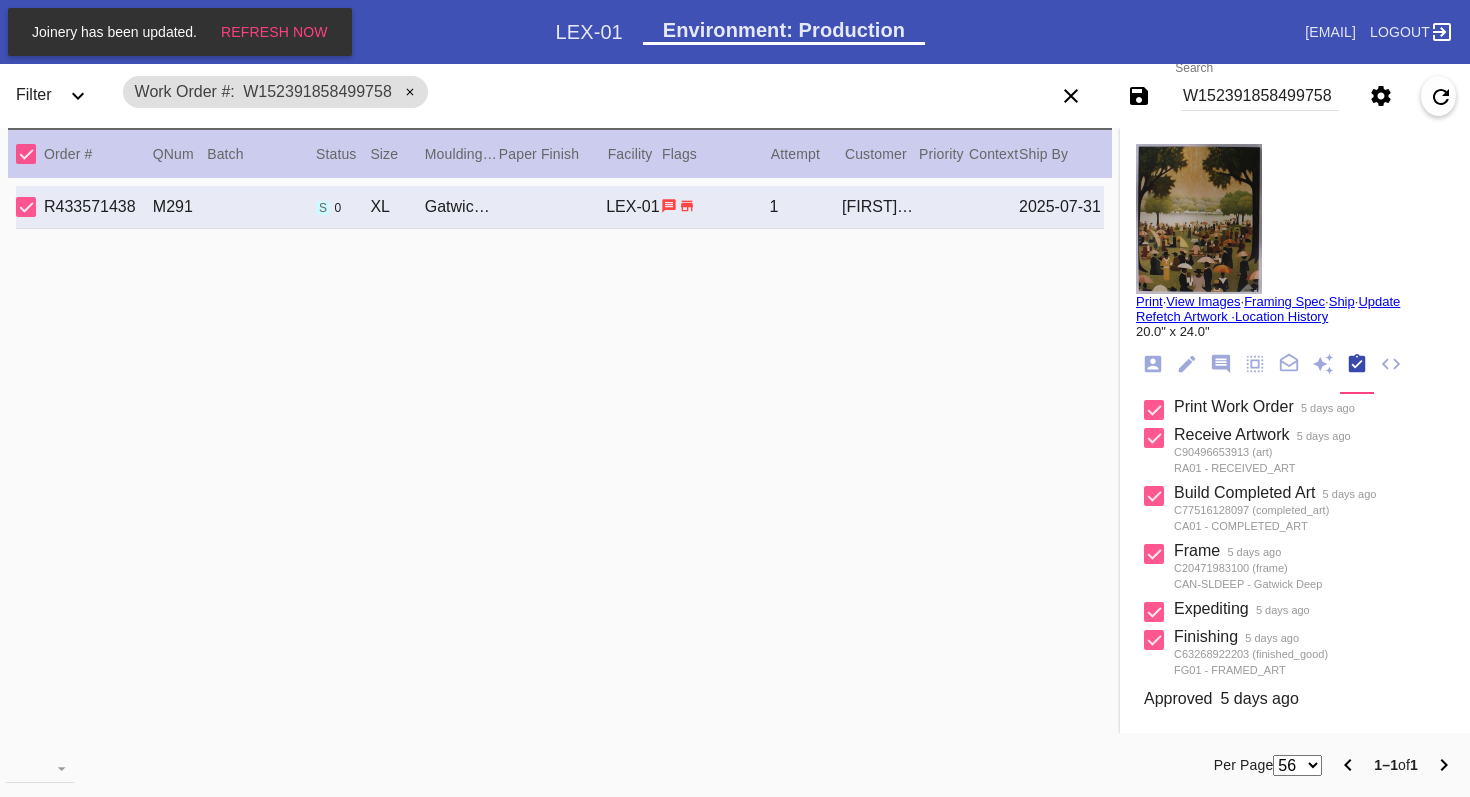 click at bounding box center (1199, 219) 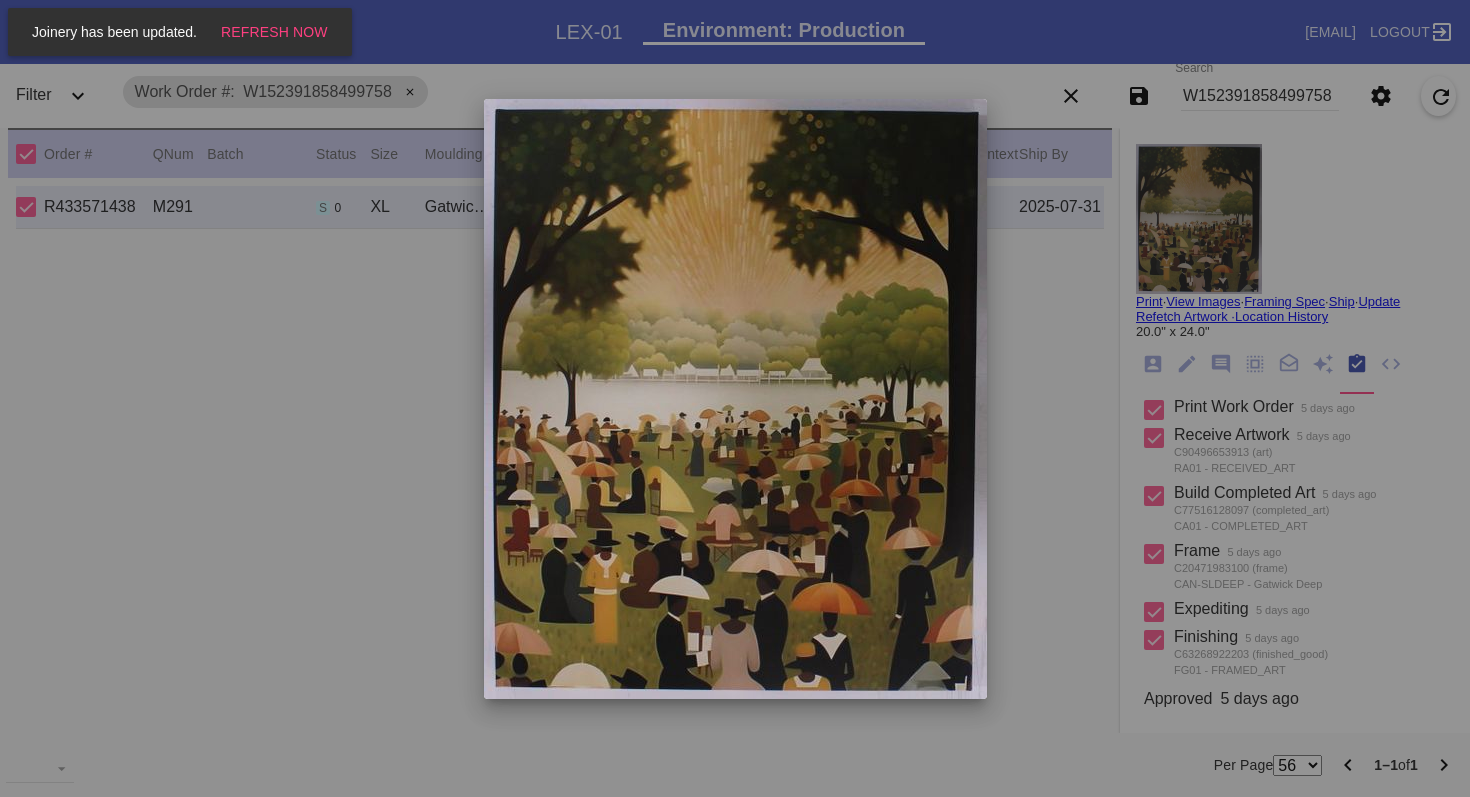 click at bounding box center (735, 398) 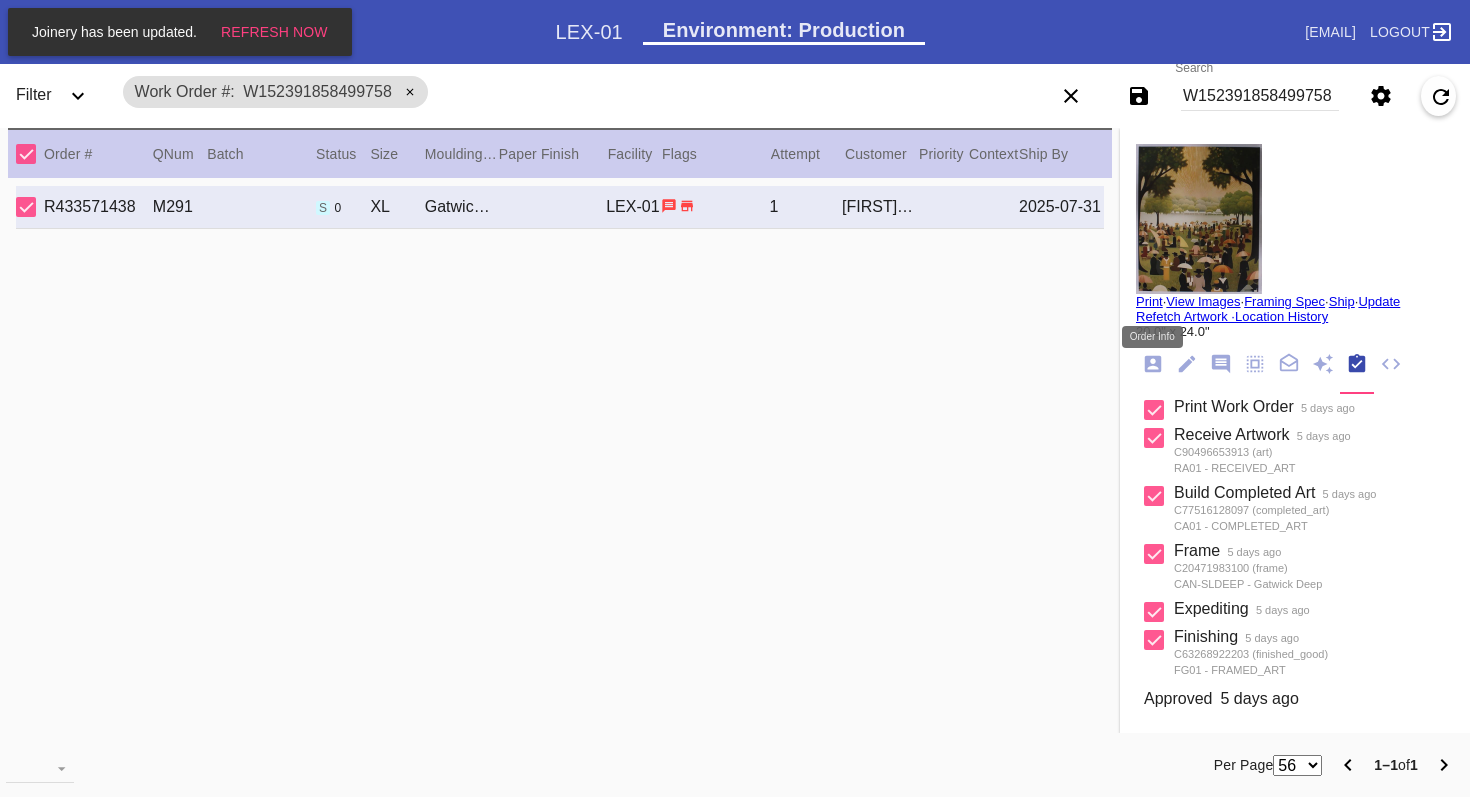 click 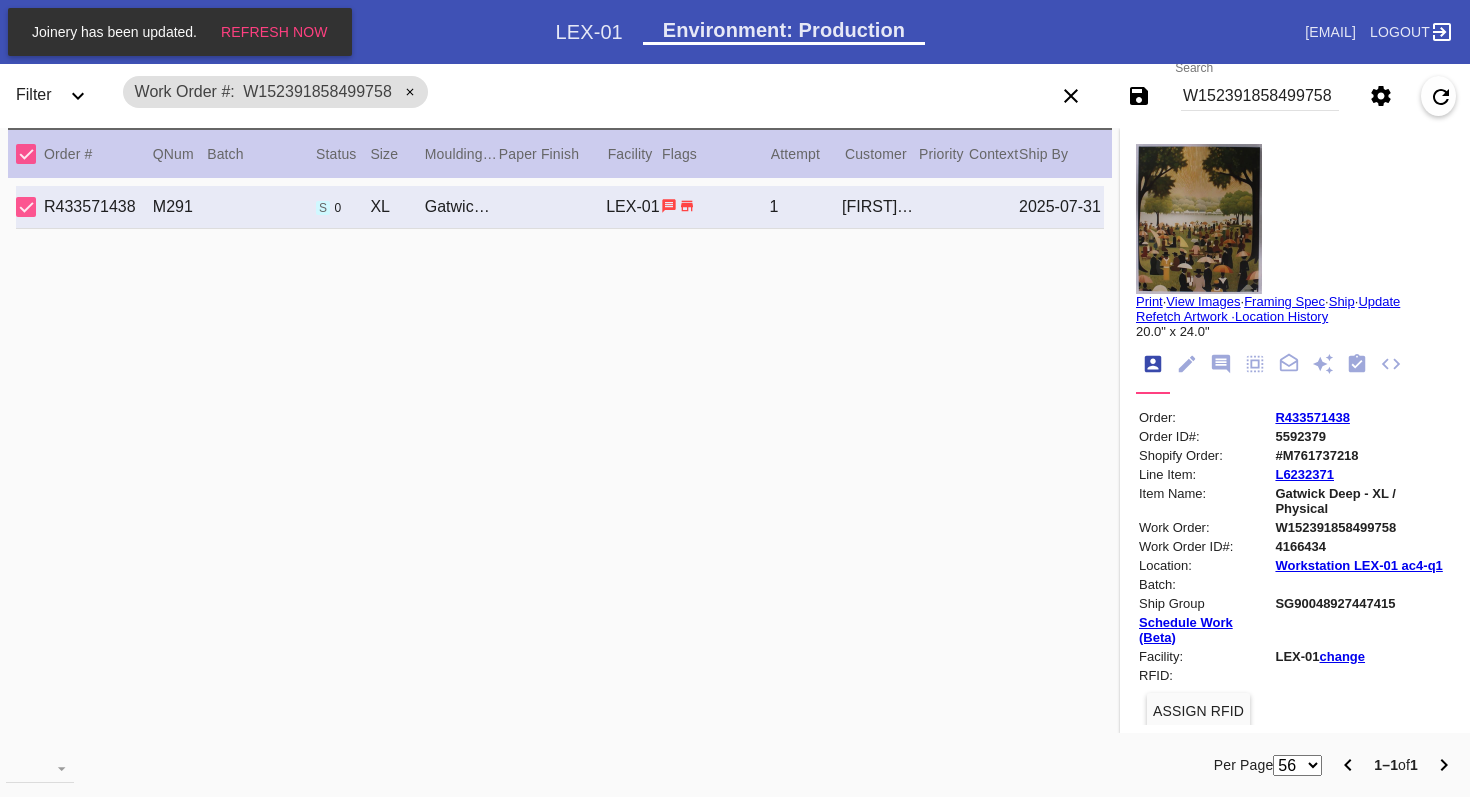 click on "R433571438" at bounding box center [1312, 417] 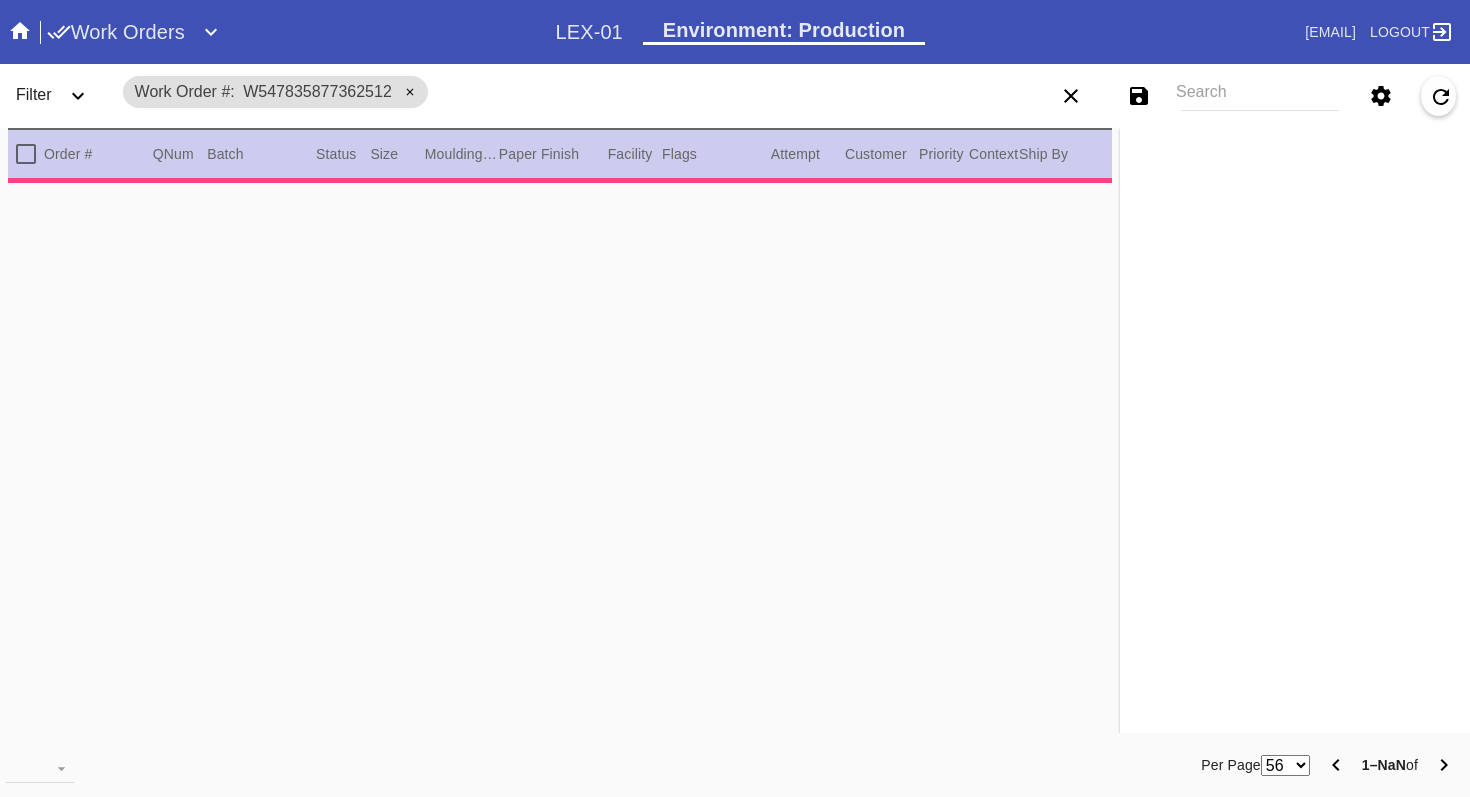 scroll, scrollTop: 0, scrollLeft: 0, axis: both 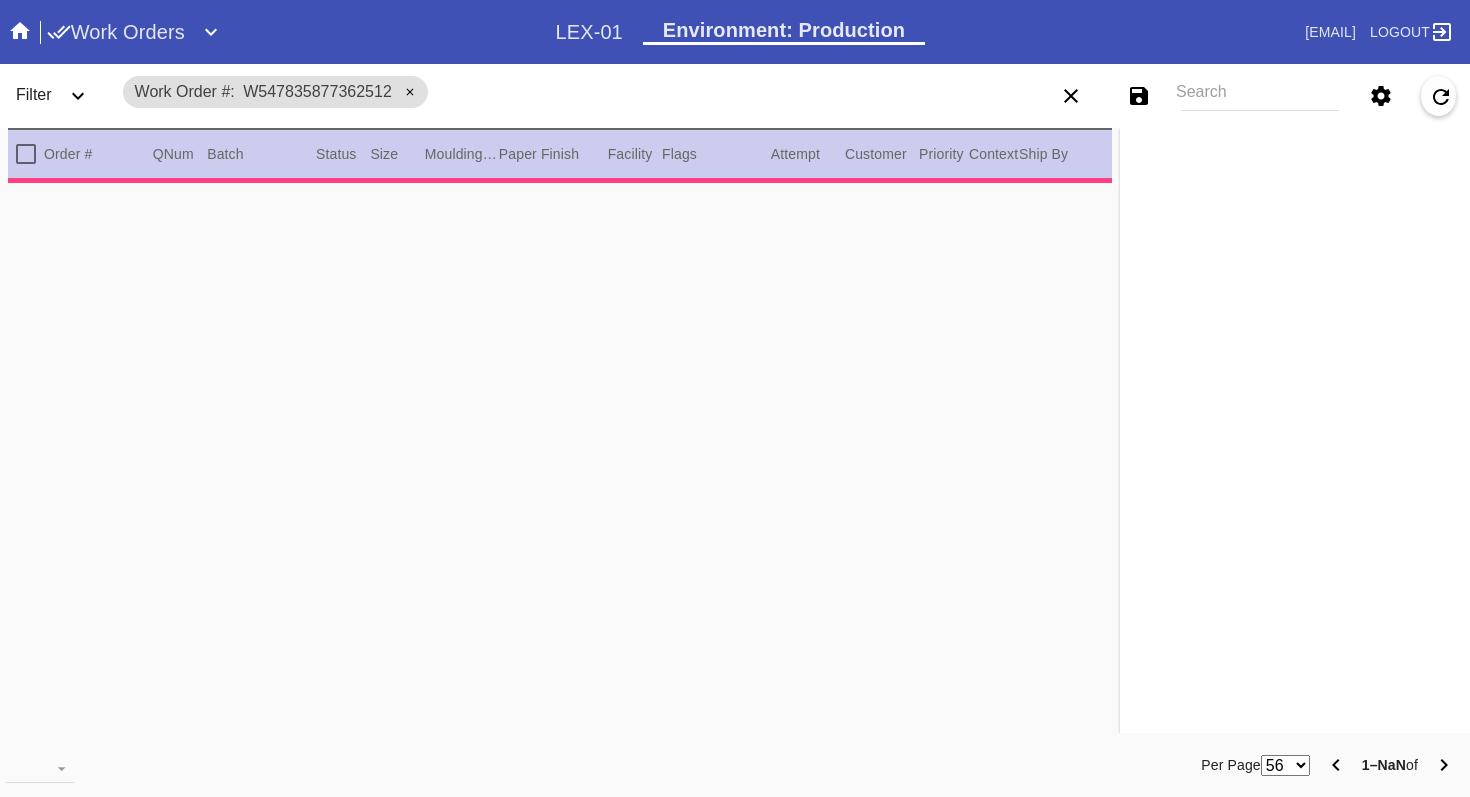 type on "0.0" 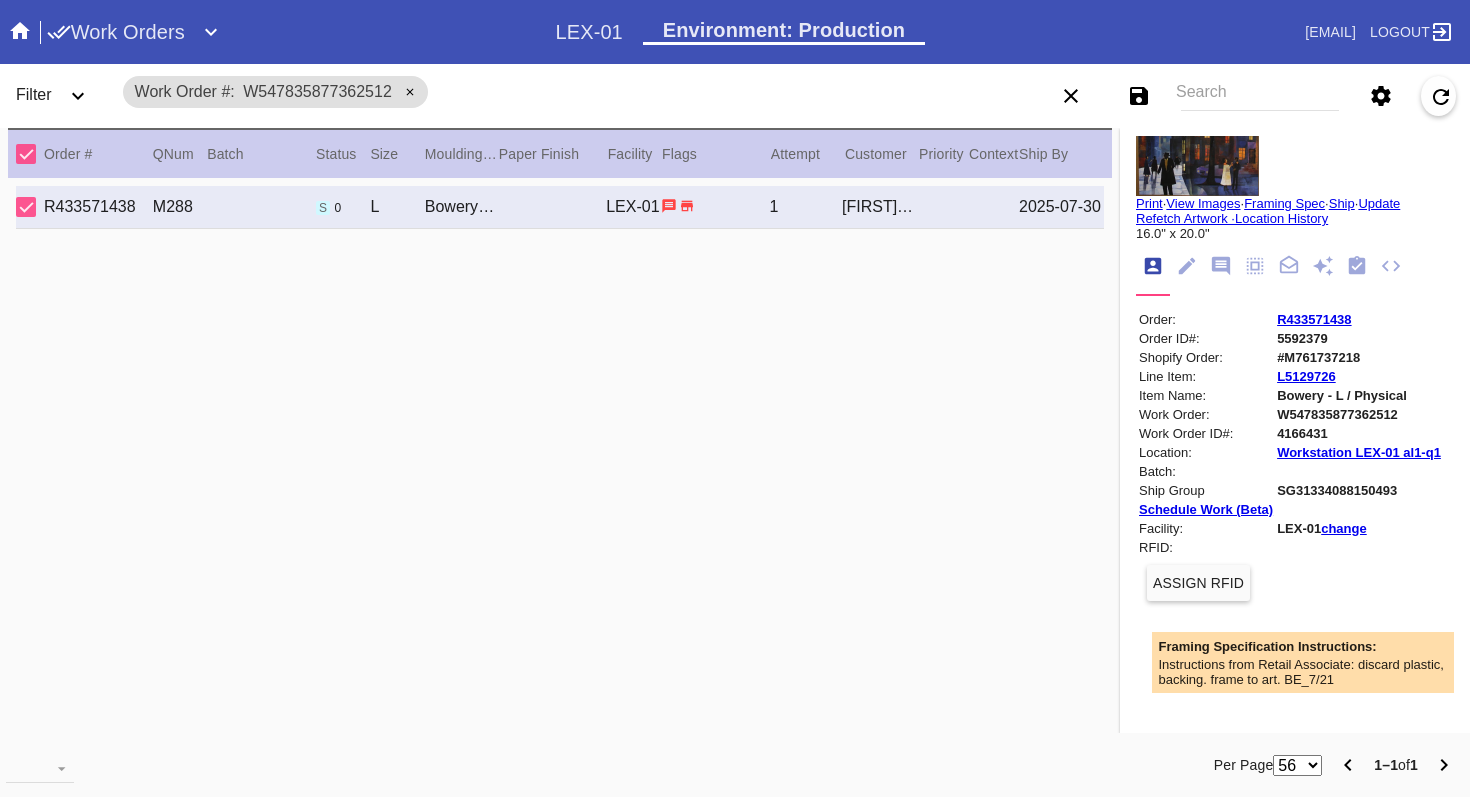 scroll, scrollTop: 0, scrollLeft: 0, axis: both 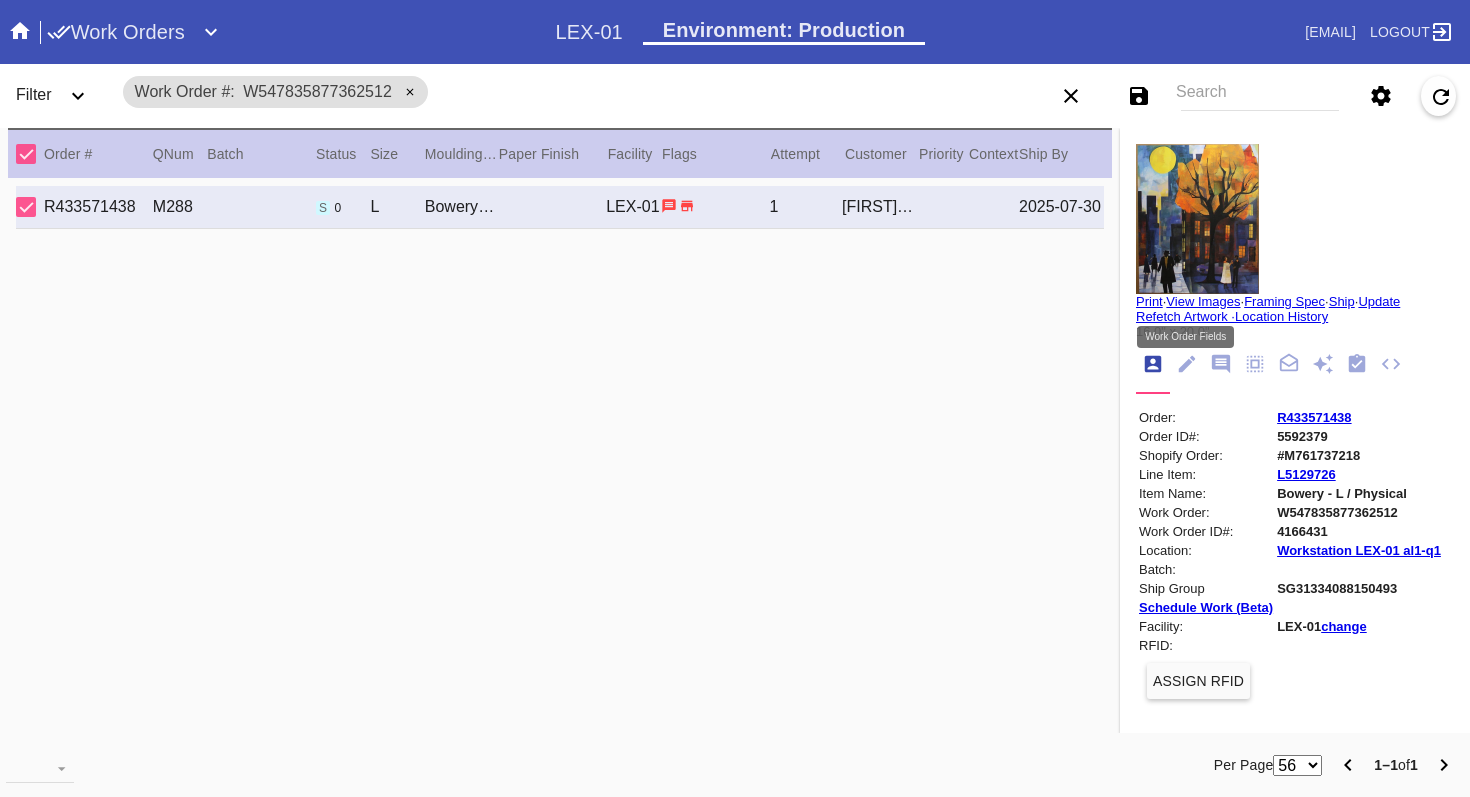 click 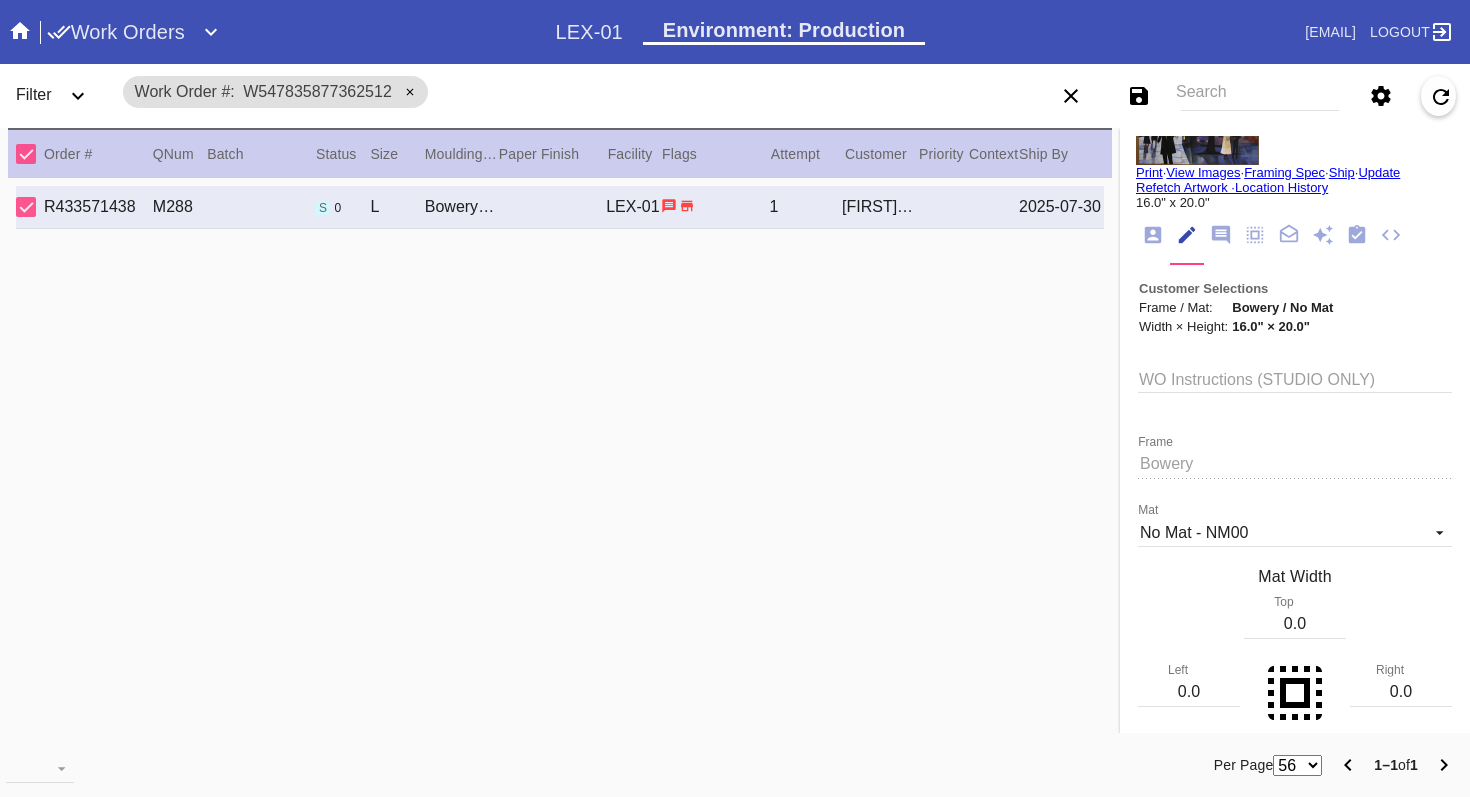 scroll, scrollTop: 0, scrollLeft: 0, axis: both 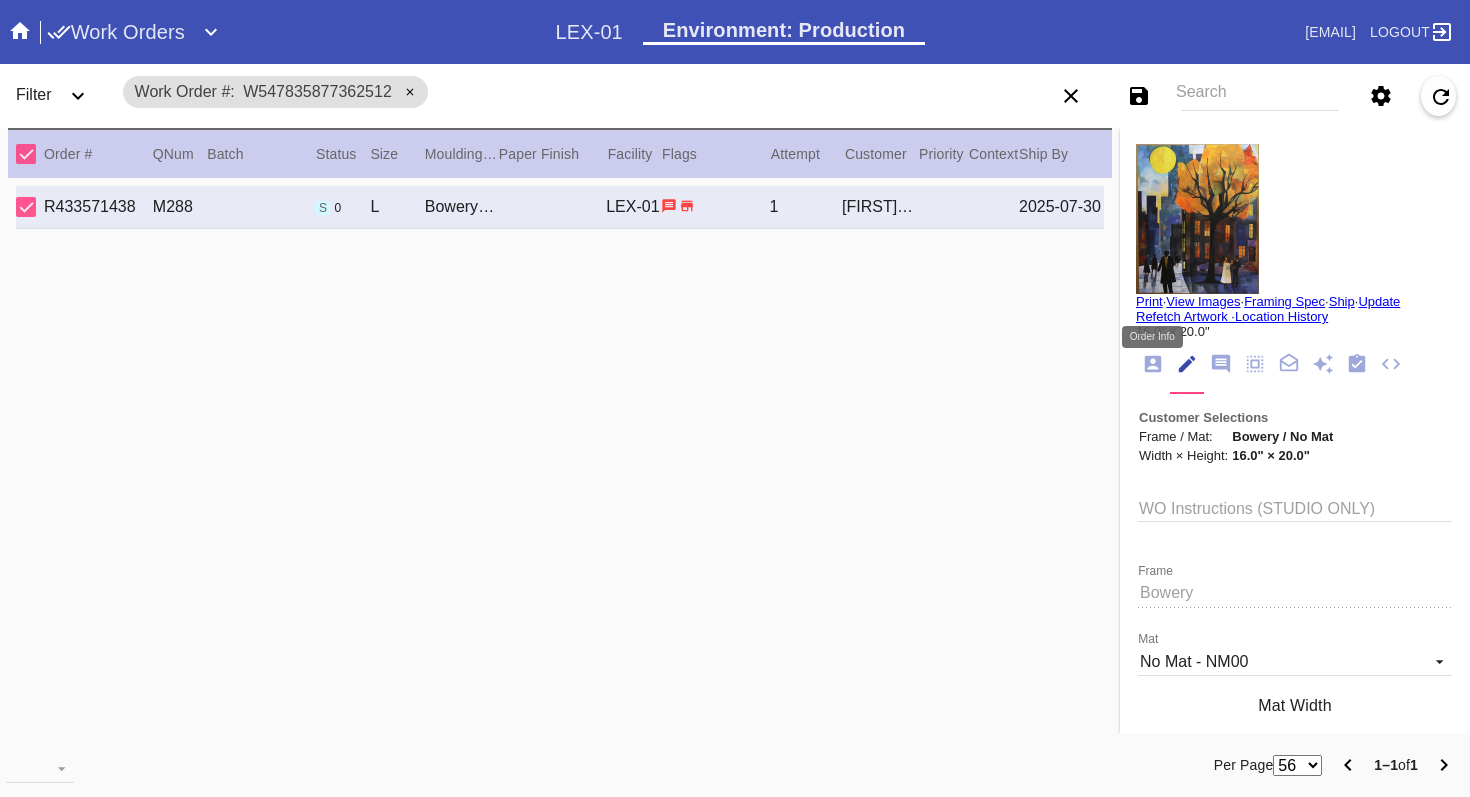 click 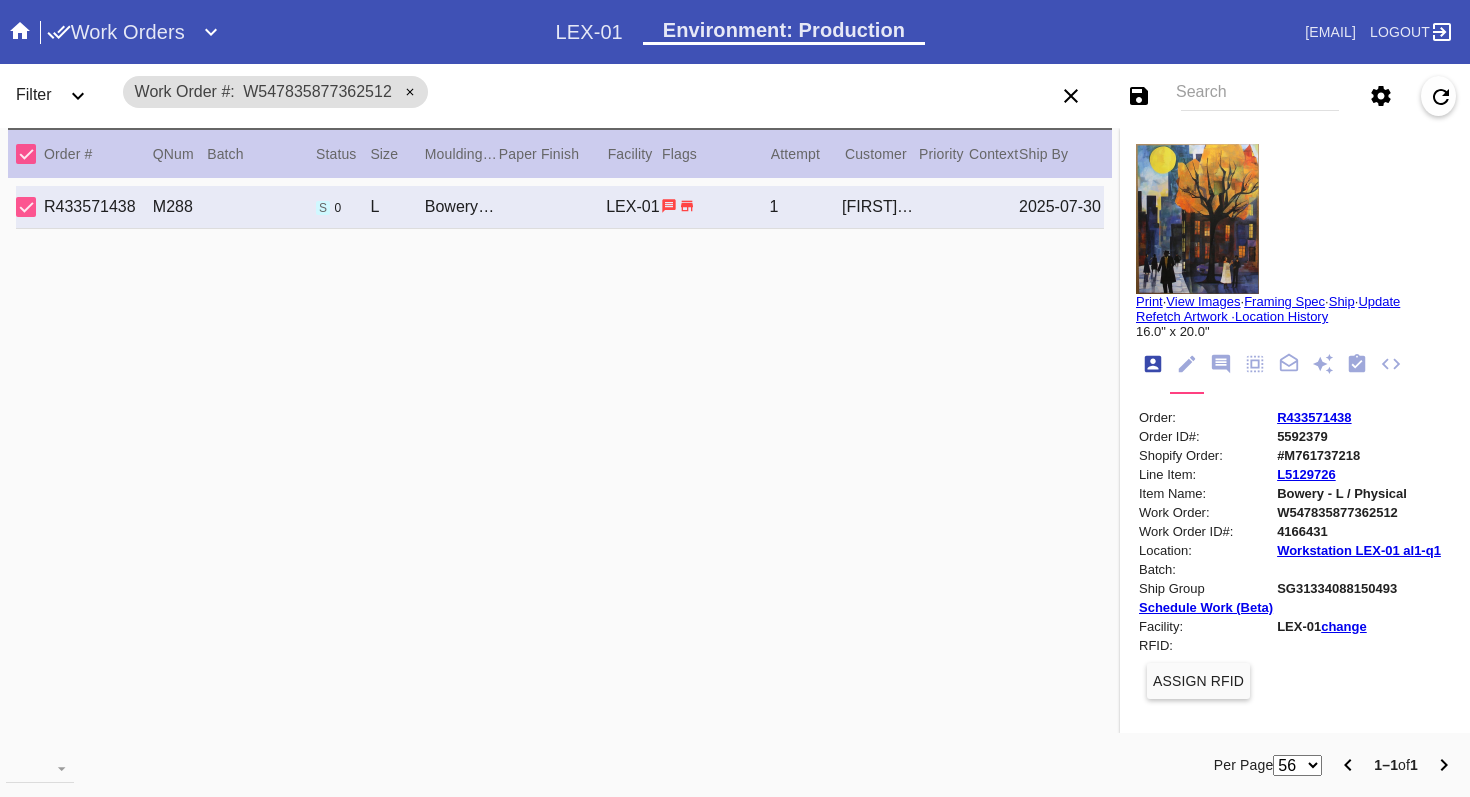 scroll, scrollTop: 24, scrollLeft: 0, axis: vertical 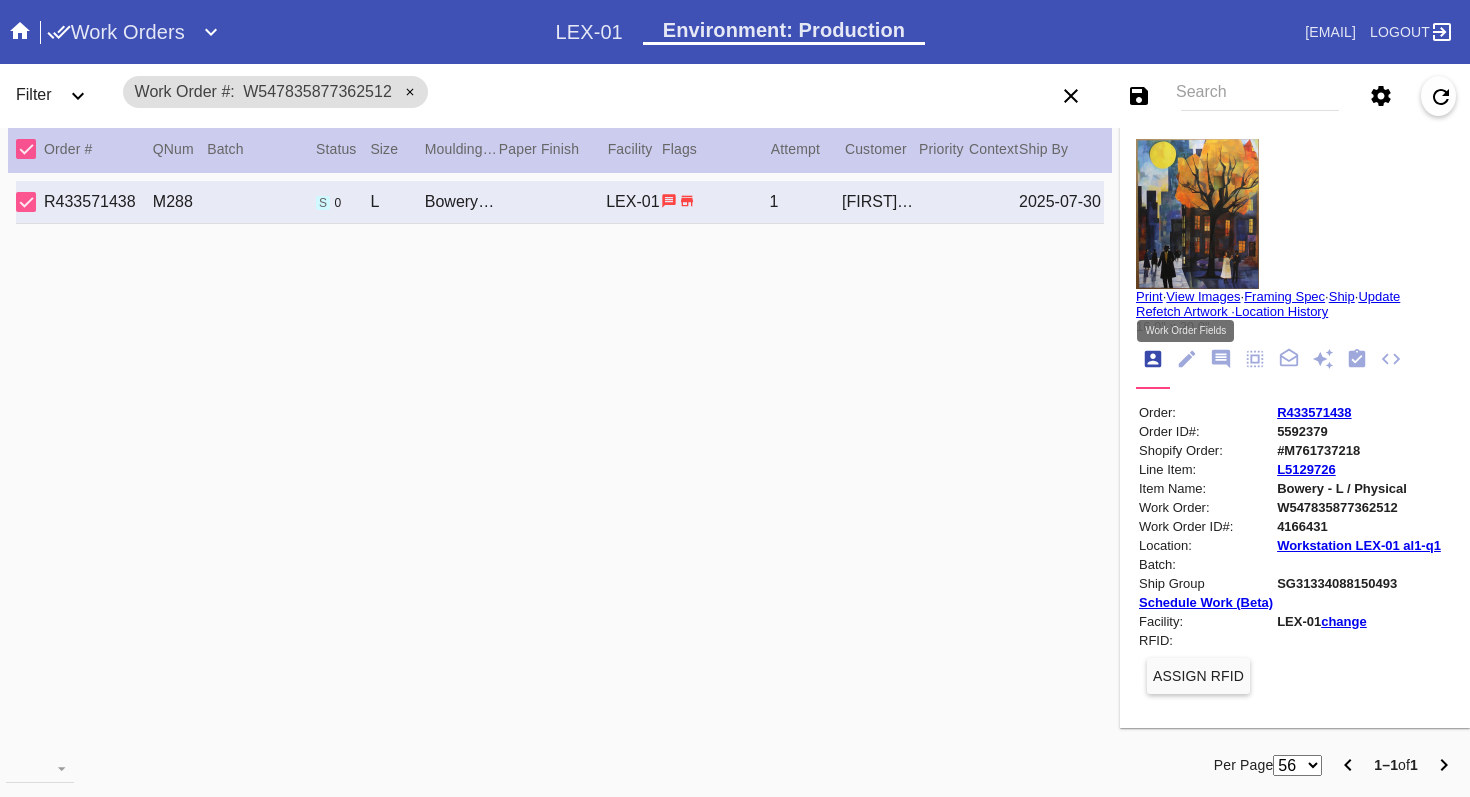 click 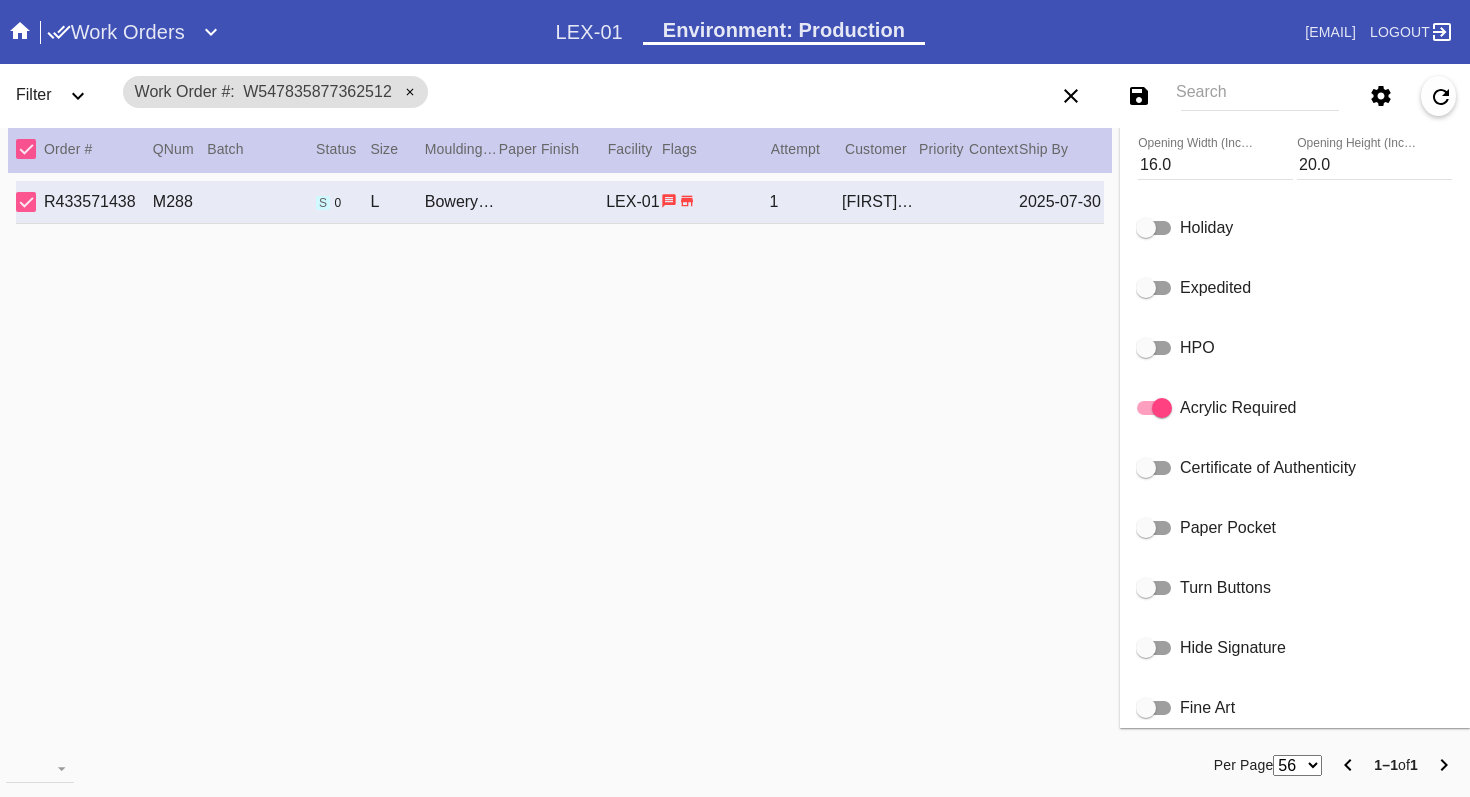 scroll, scrollTop: 802, scrollLeft: 0, axis: vertical 